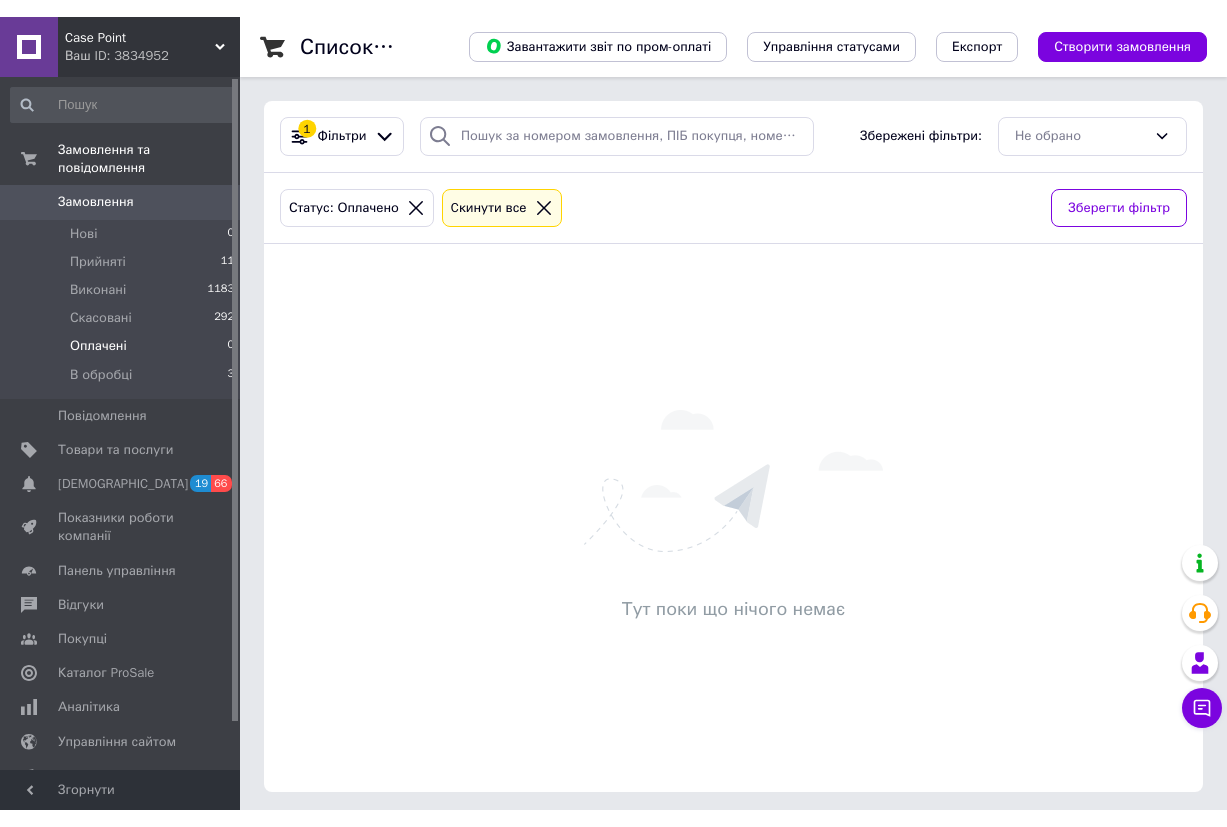 scroll, scrollTop: 0, scrollLeft: 0, axis: both 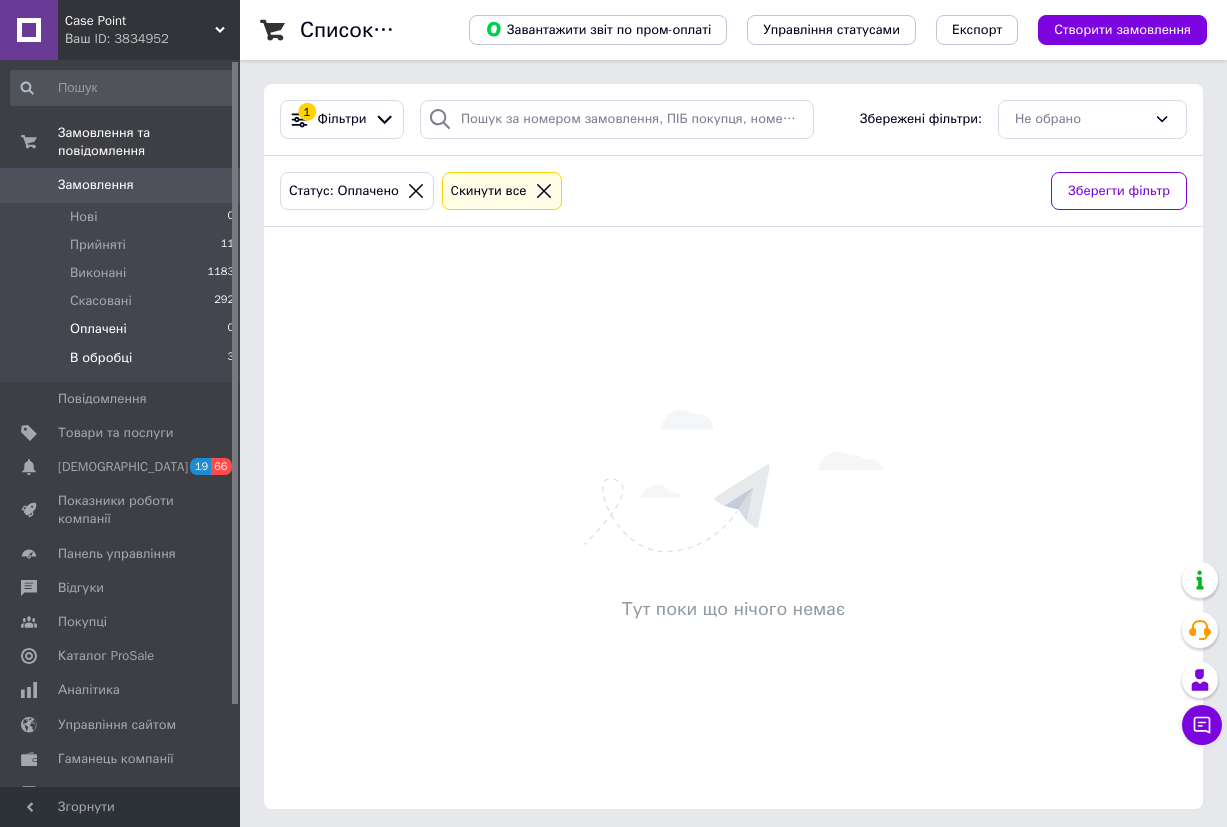 click on "В обробці 3" at bounding box center (123, 363) 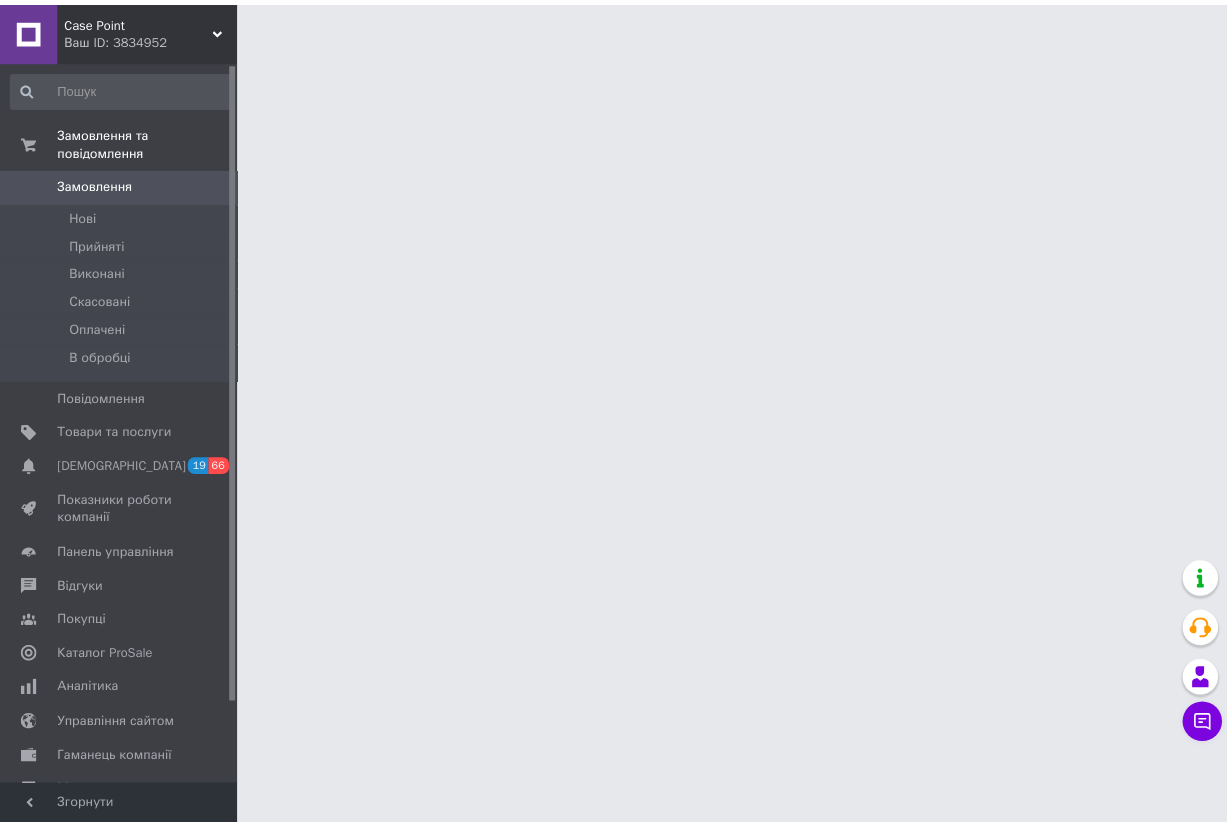 scroll, scrollTop: 0, scrollLeft: 0, axis: both 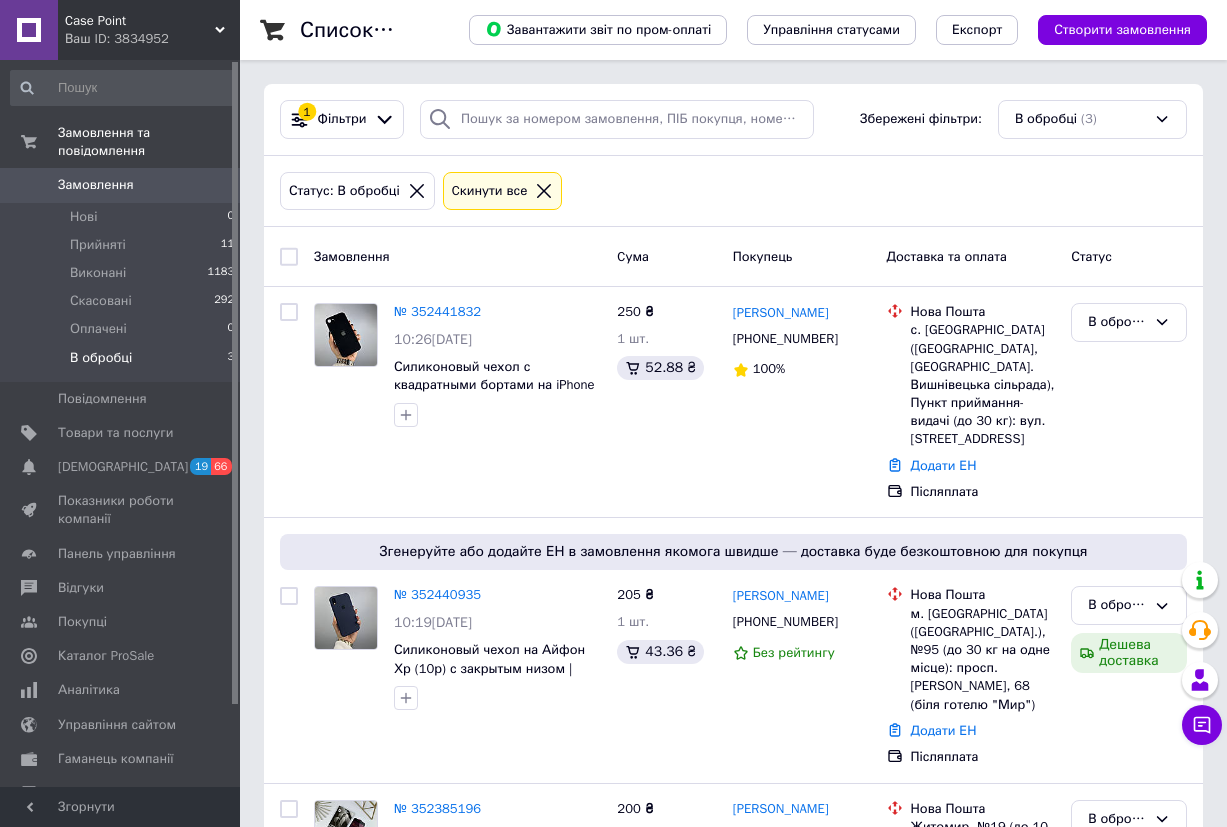 click on "В обробці 3" at bounding box center (123, 363) 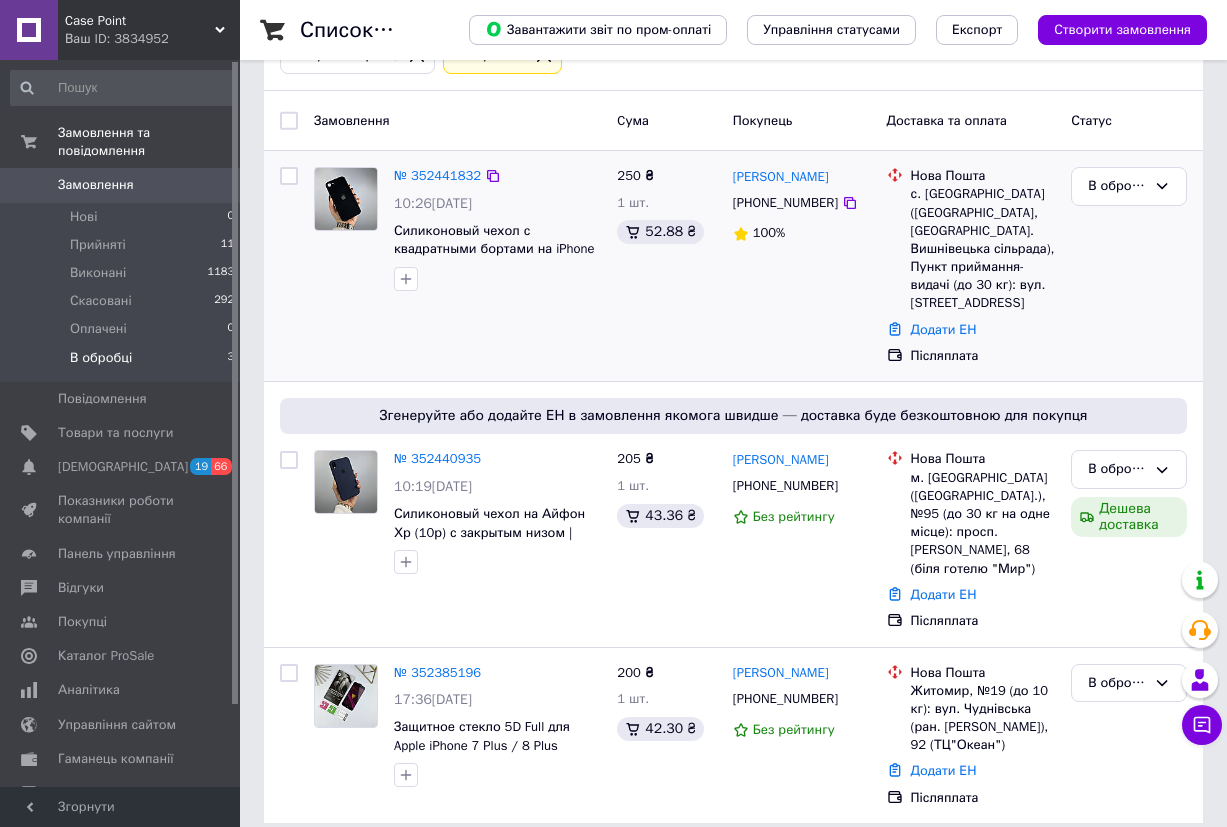 scroll, scrollTop: 138, scrollLeft: 0, axis: vertical 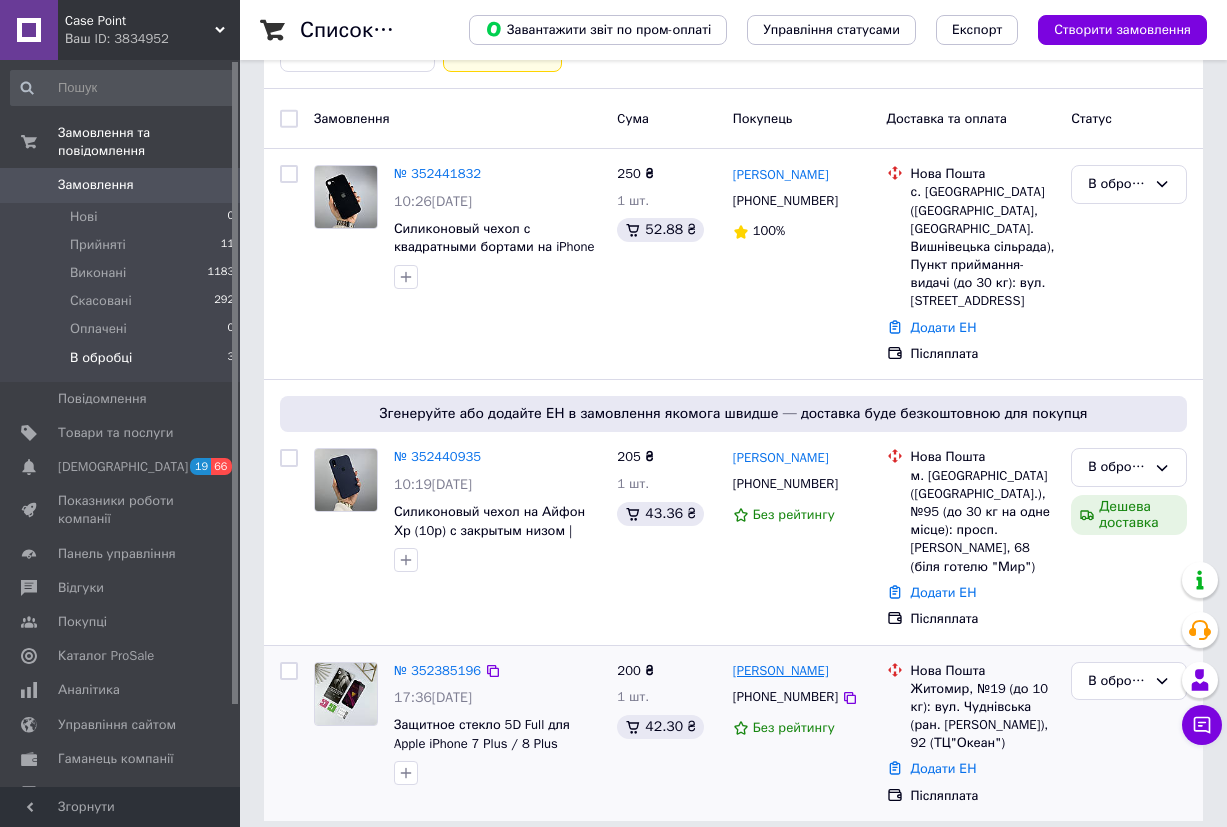 drag, startPoint x: 672, startPoint y: 604, endPoint x: 794, endPoint y: 659, distance: 133.82451 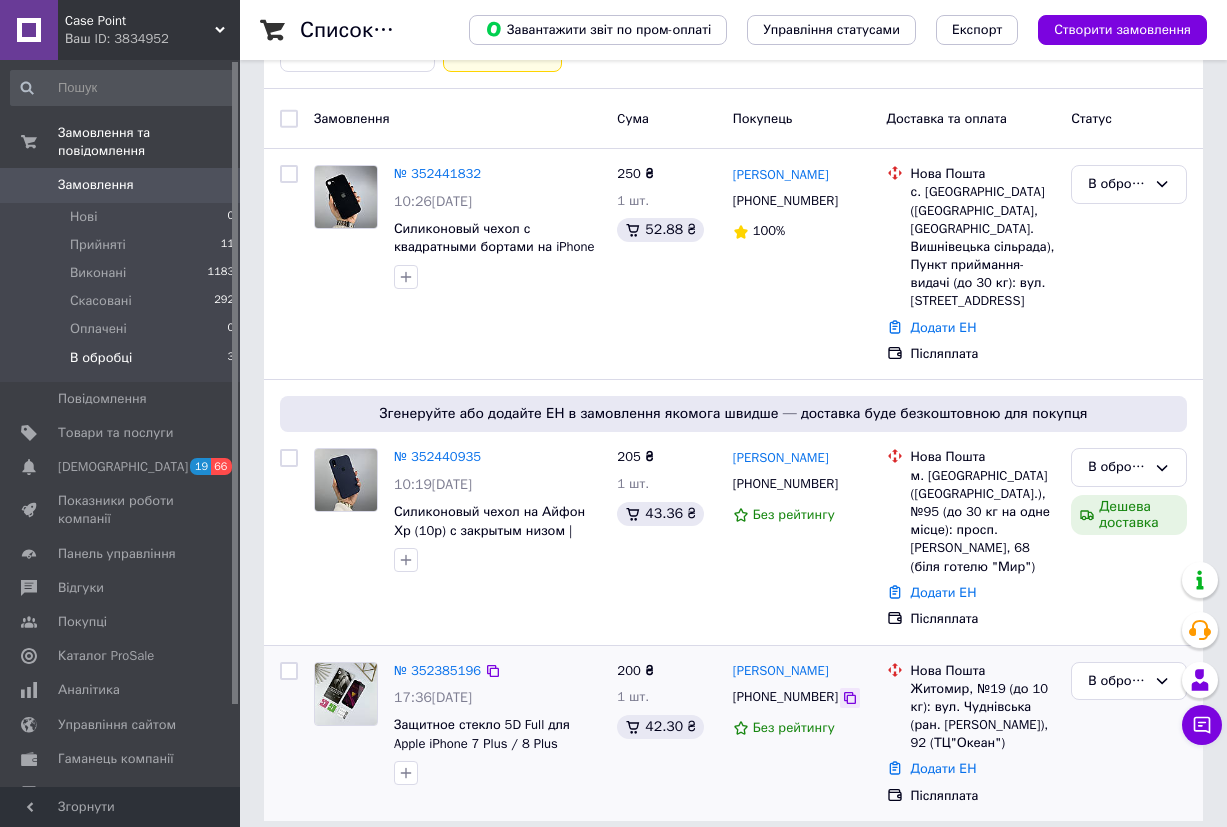 click at bounding box center (850, 698) 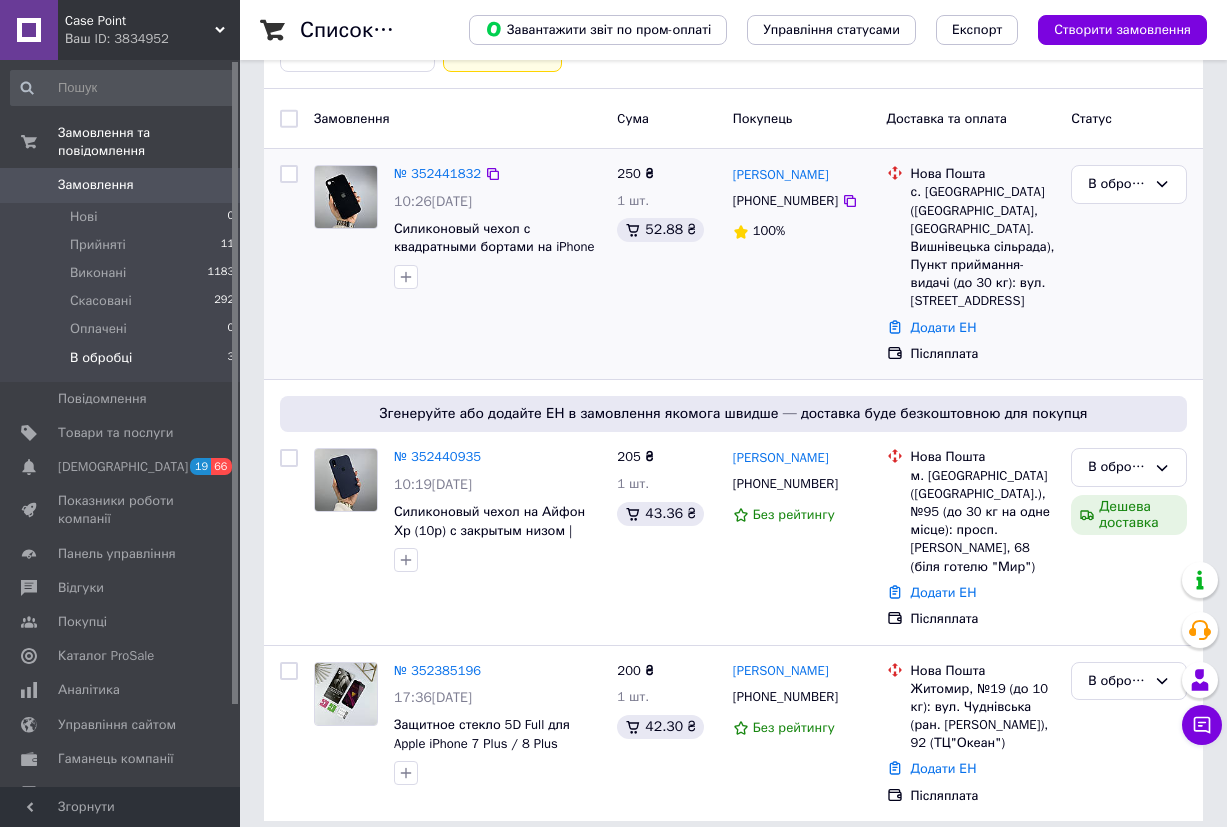 click on "250 ₴ 1 шт. 52.88 ₴" at bounding box center [666, 264] 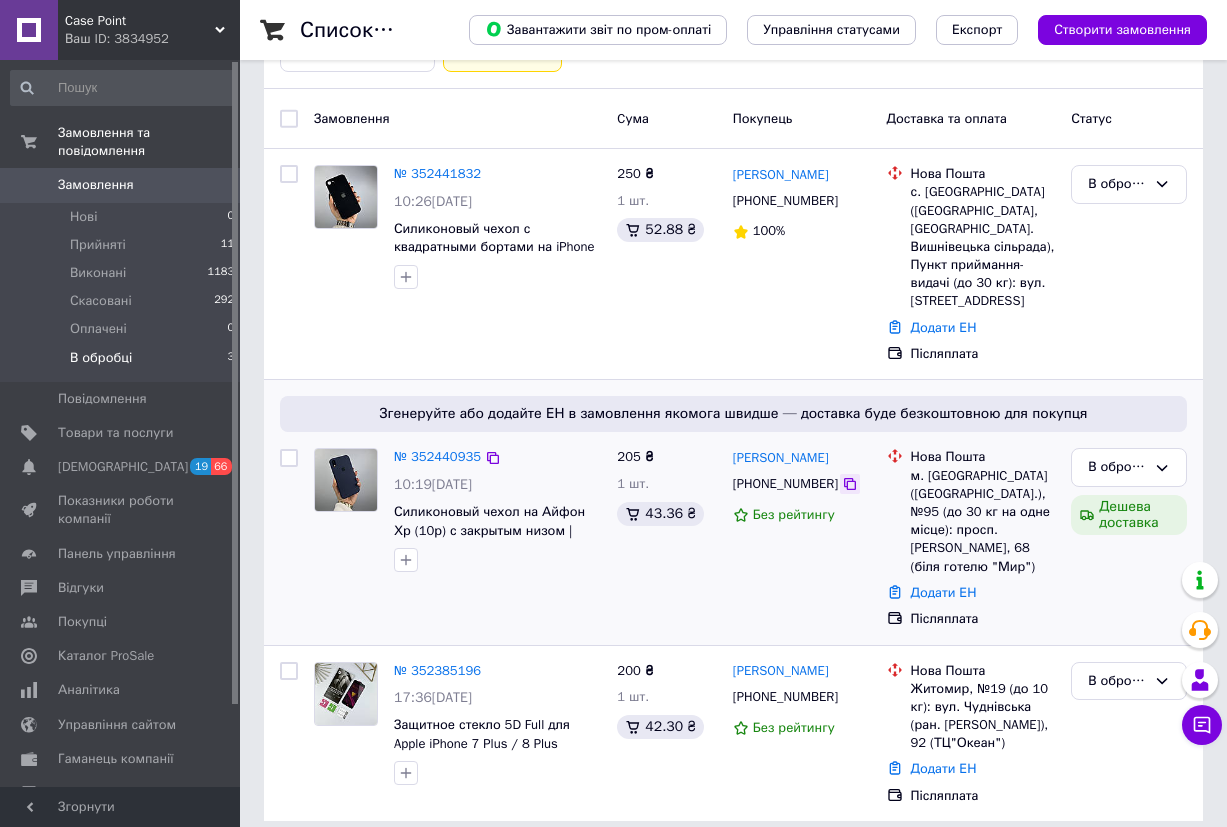 click 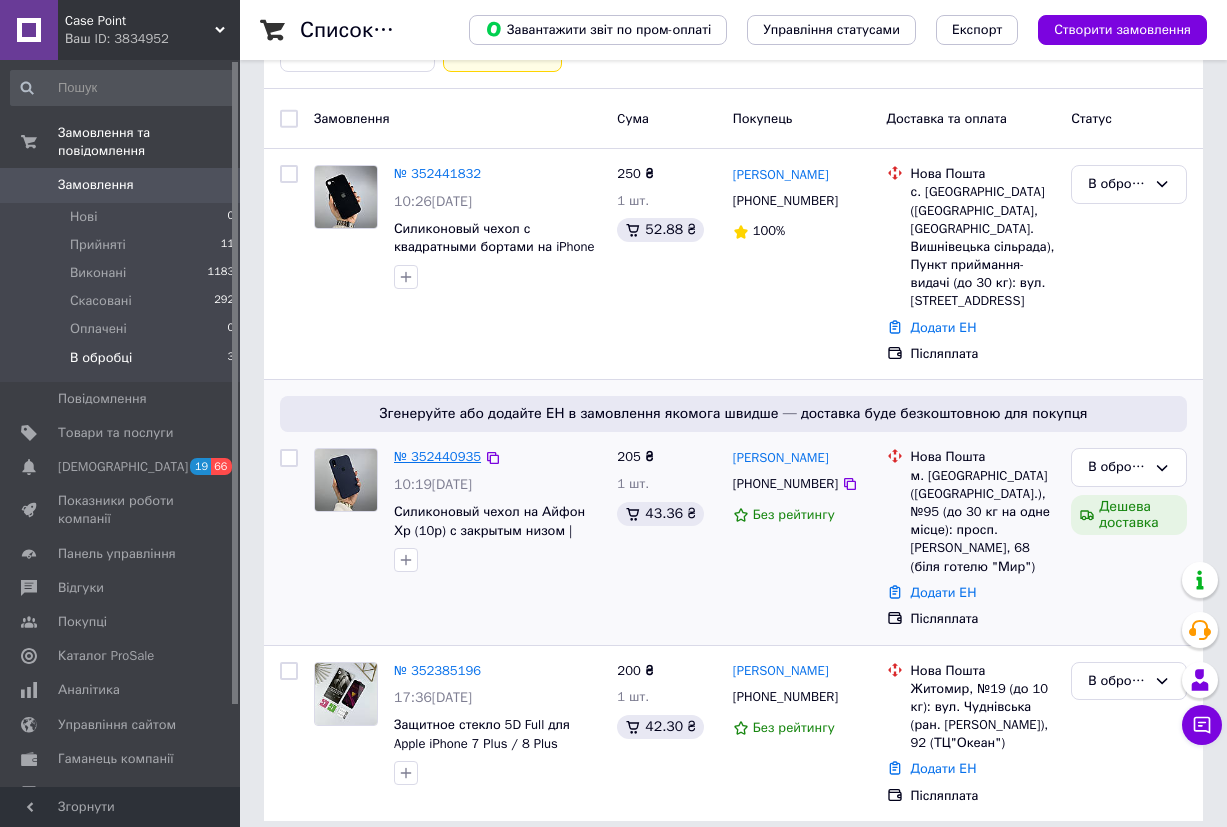 click on "№ 352440935" at bounding box center [437, 456] 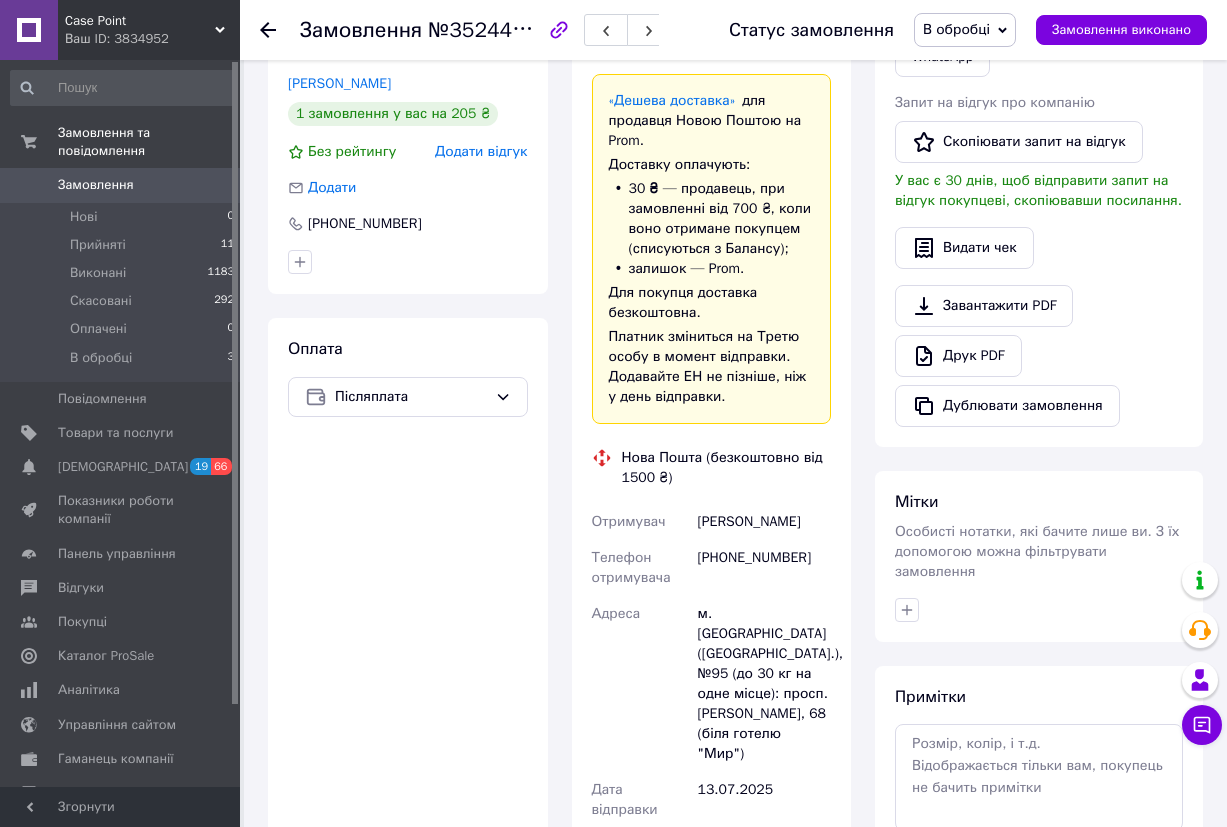 scroll, scrollTop: 100, scrollLeft: 0, axis: vertical 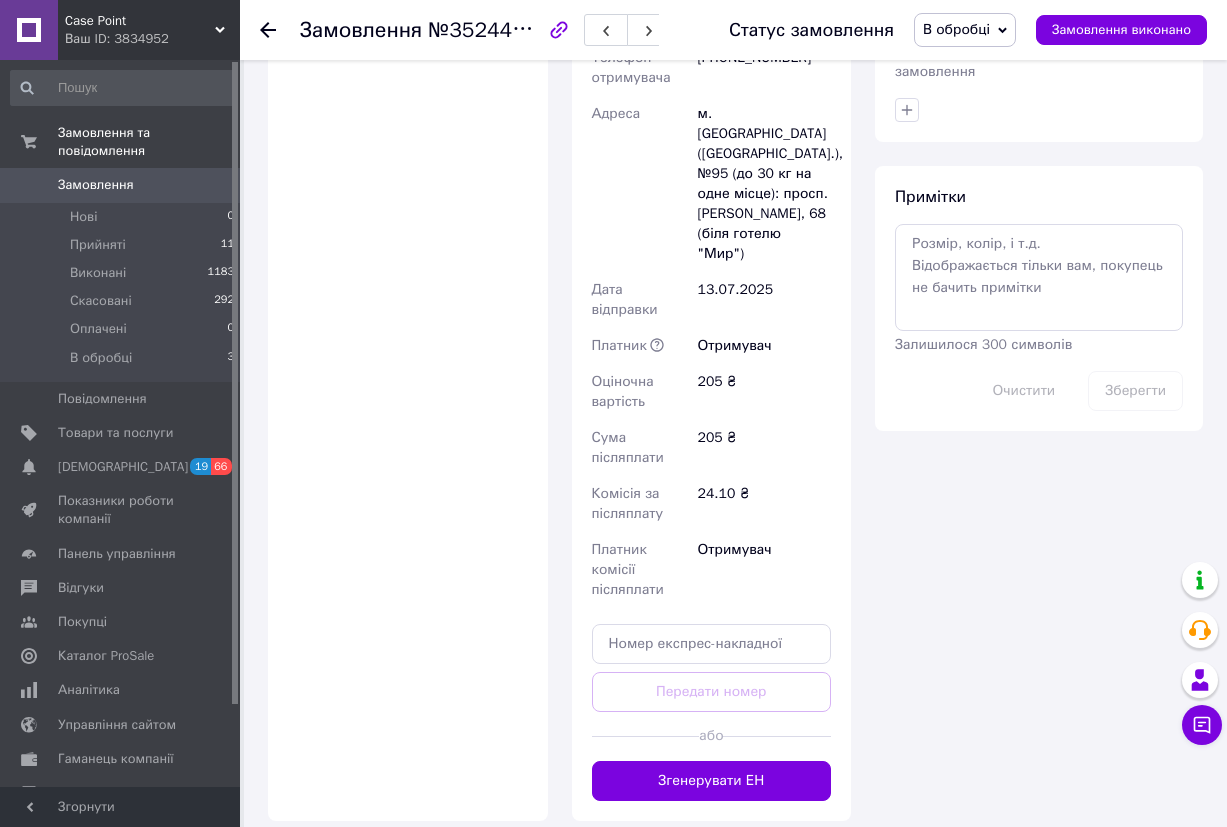 drag, startPoint x: 759, startPoint y: 724, endPoint x: 751, endPoint y: 631, distance: 93.34345 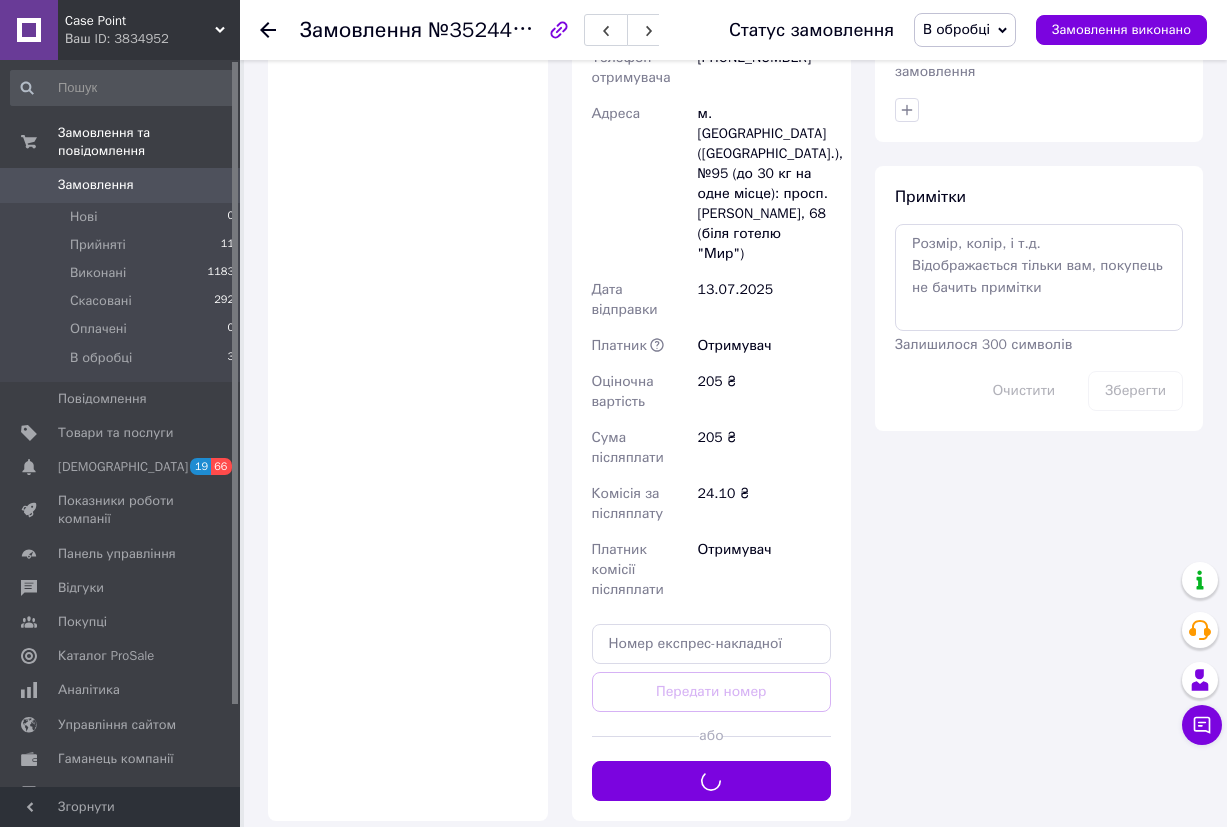 scroll, scrollTop: 800, scrollLeft: 0, axis: vertical 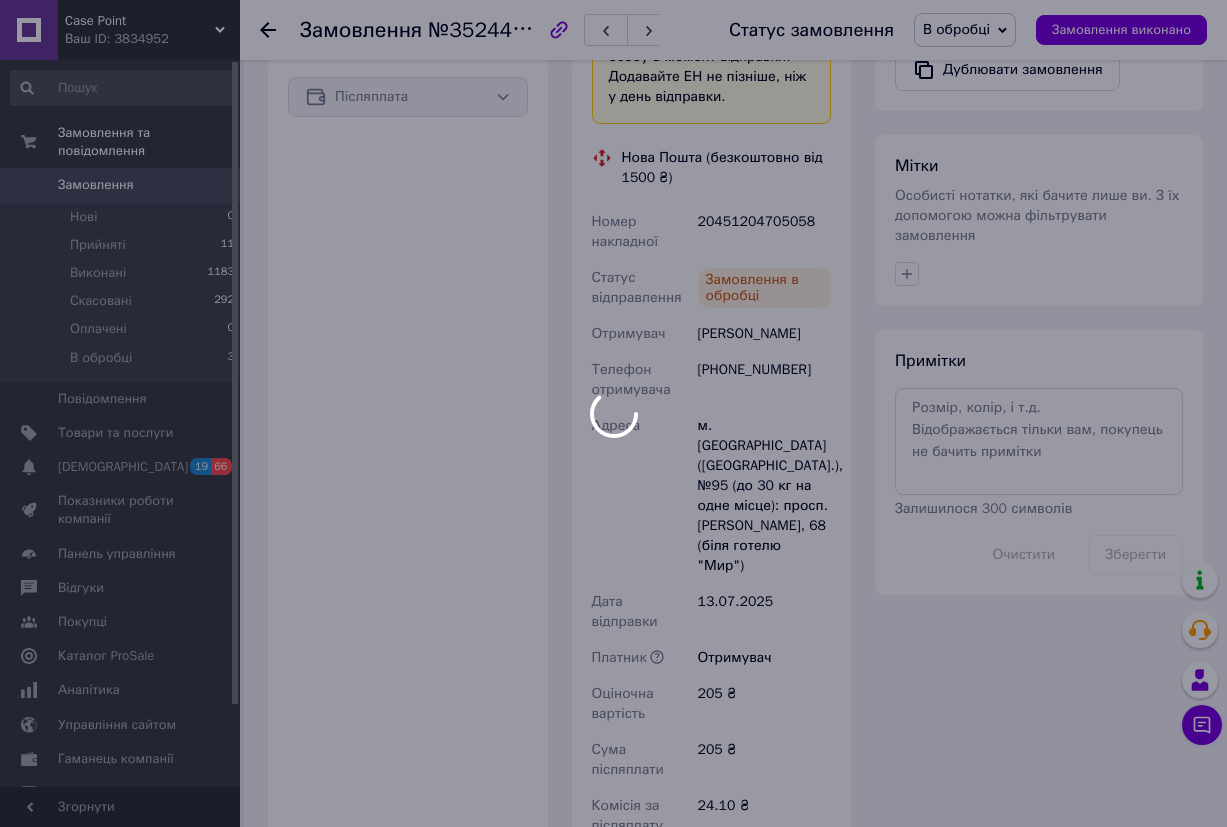click on "Case Point Ваш ID: 3834952 Сайт Case Point Кабінет покупця Перевірити стан системи Сторінка на порталі Довідка Вийти Замовлення та повідомлення Замовлення 0 Нові 0 Прийняті 11 Виконані 1183 Скасовані 292 Оплачені 0 В обробці 3 Повідомлення 0 Товари та послуги Сповіщення 19 66 Показники роботи компанії Панель управління Відгуки Покупці Каталог ProSale Аналітика Управління сайтом Гаманець компанії Маркет Налаштування Тарифи та рахунки Prom мікс 1 000 Згорнути
Замовлення №352440935 Статус замовлення В обробці Прийнято Виконано 1" at bounding box center (613, 205) 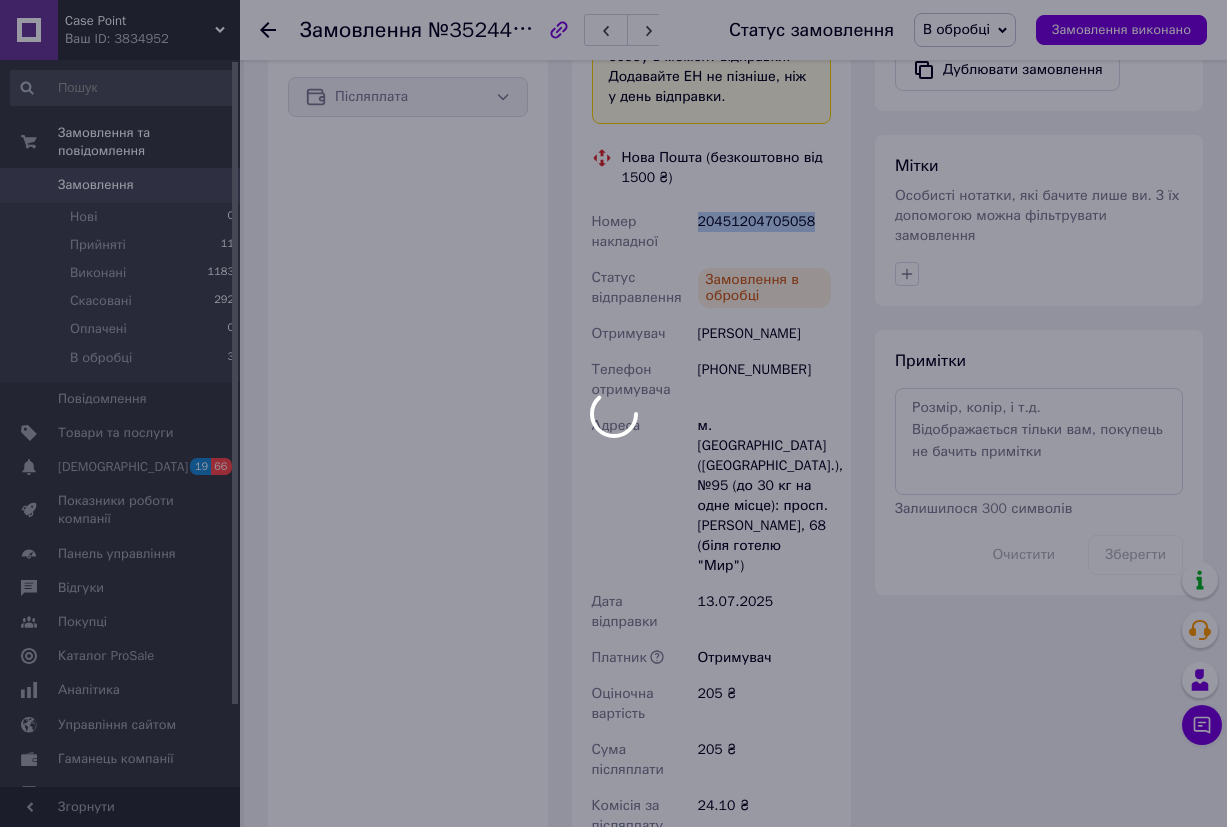 click on "20451204705058" at bounding box center (764, 232) 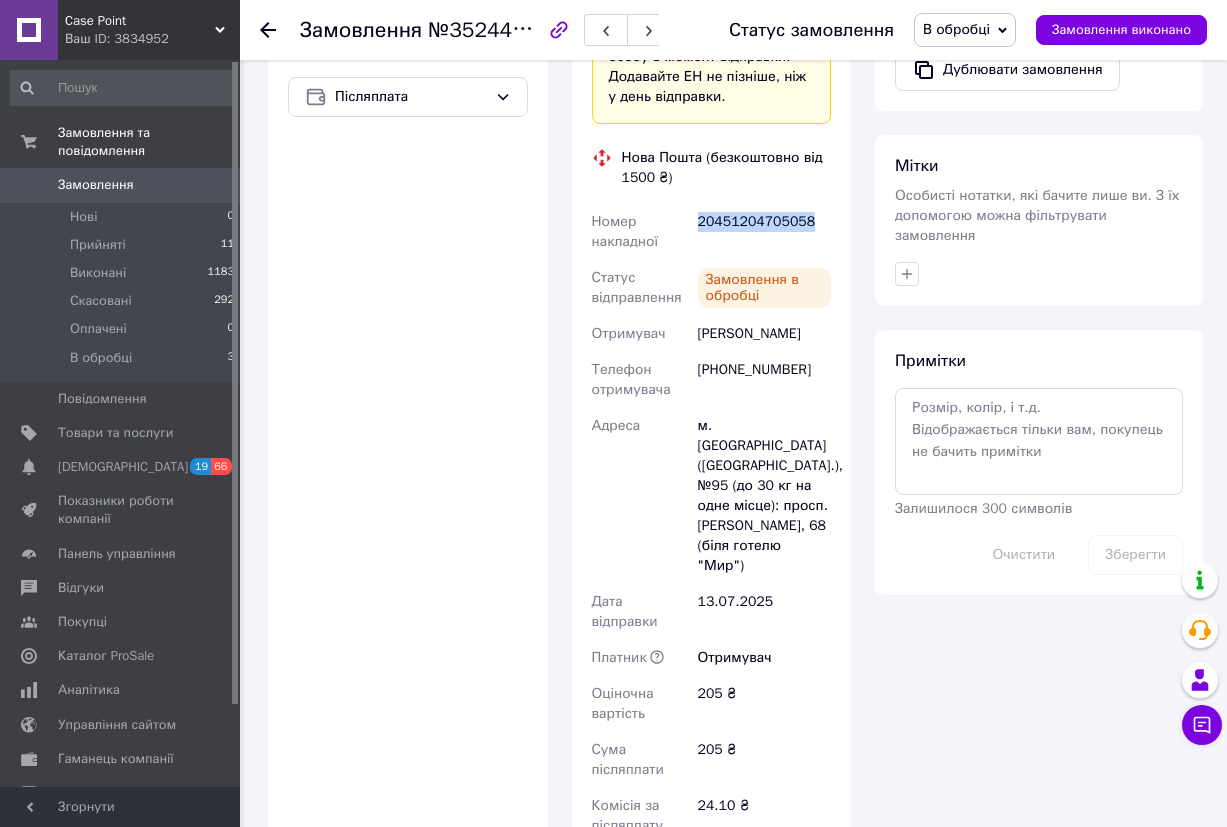 click on "20451204705058" at bounding box center (764, 232) 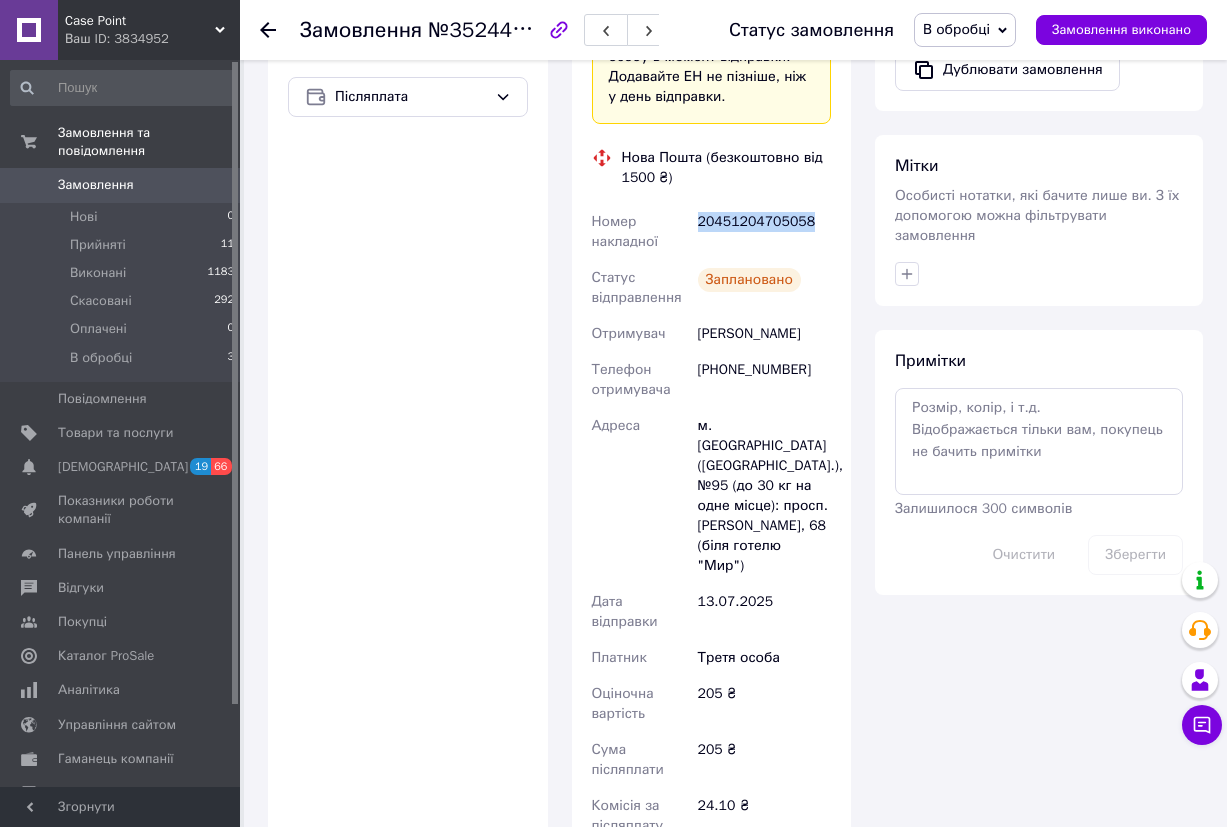 copy on "20451204705058" 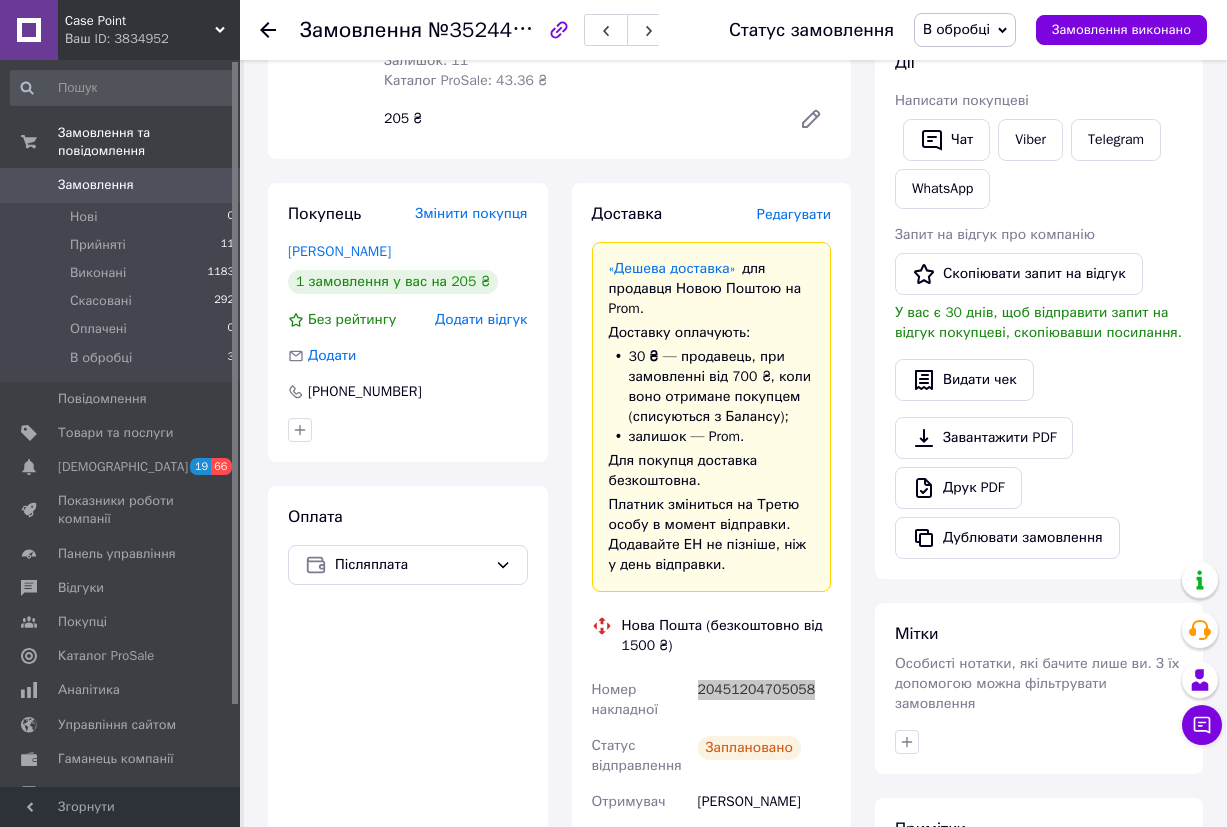 scroll, scrollTop: 100, scrollLeft: 0, axis: vertical 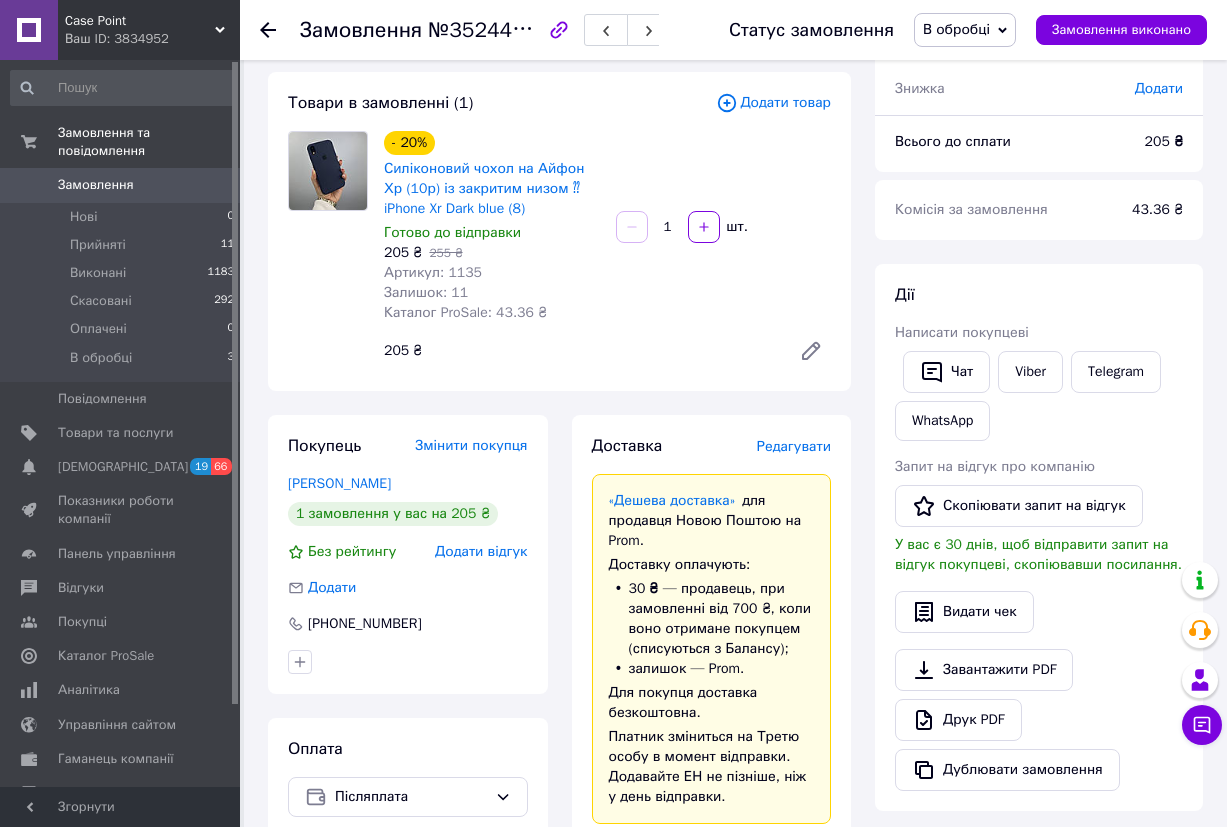click on "- 20% Силіконовий чохол на Айфон Хр (10р) із закритим низом  ⁇  iPhone Xr Dark blue (8) Готово до відправки 205 ₴   255 ₴ Артикул: 1135 Залишок: 11 Каталог ProSale: 43.36 ₴  1   шт. 205 ₴" at bounding box center (607, 251) 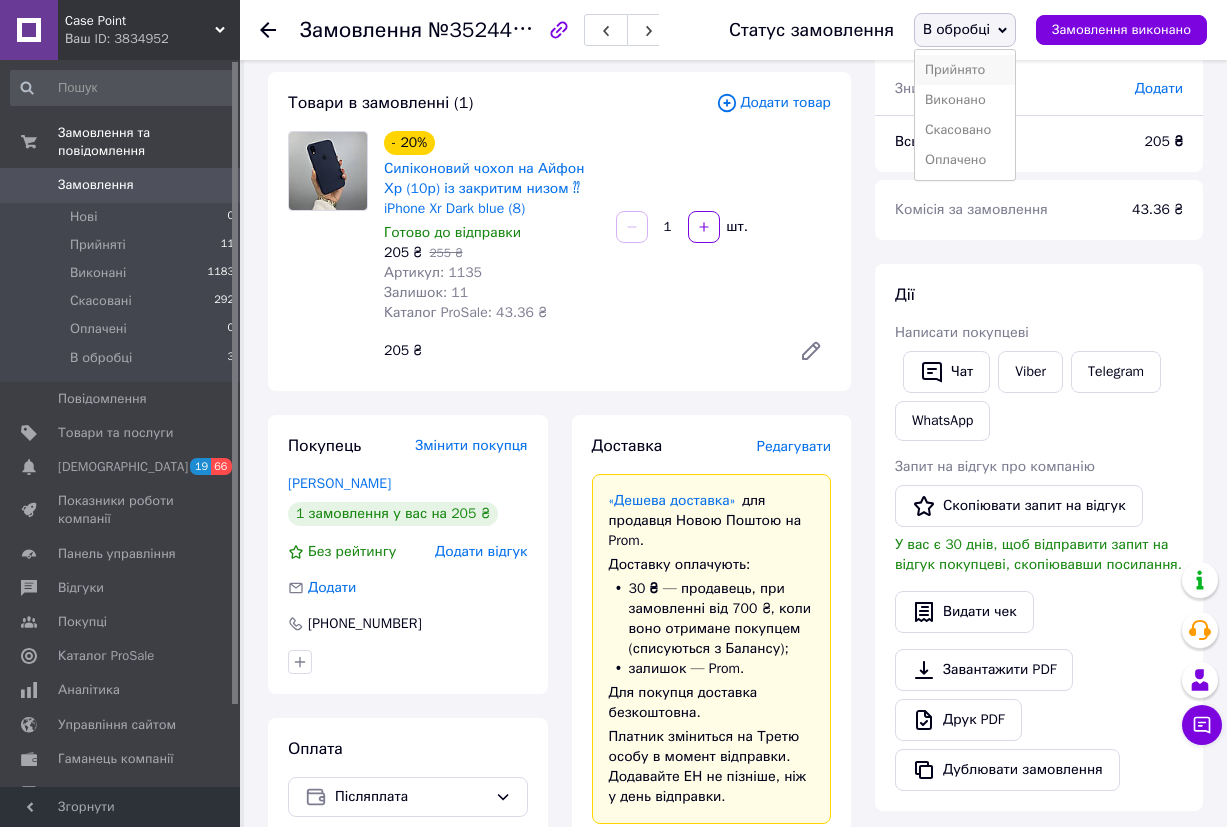 click on "Прийнято" at bounding box center (965, 70) 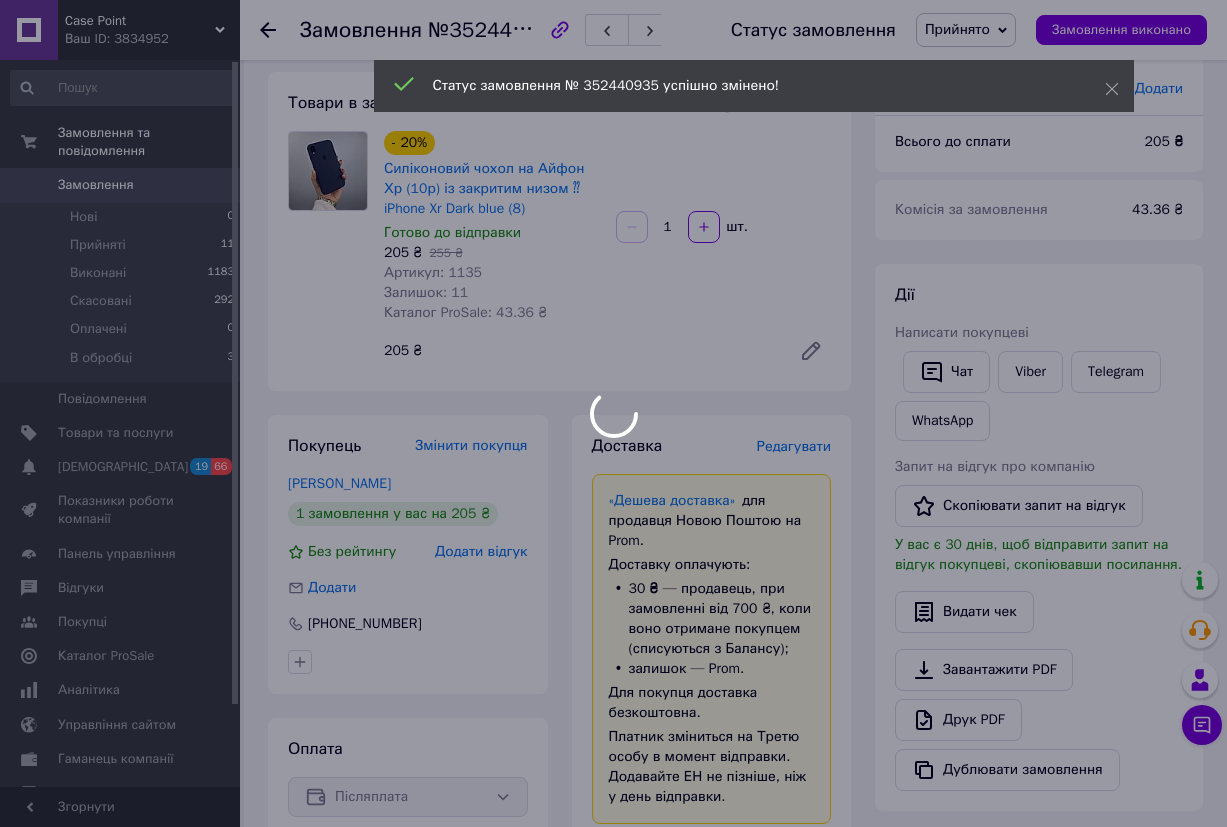 click at bounding box center (613, 413) 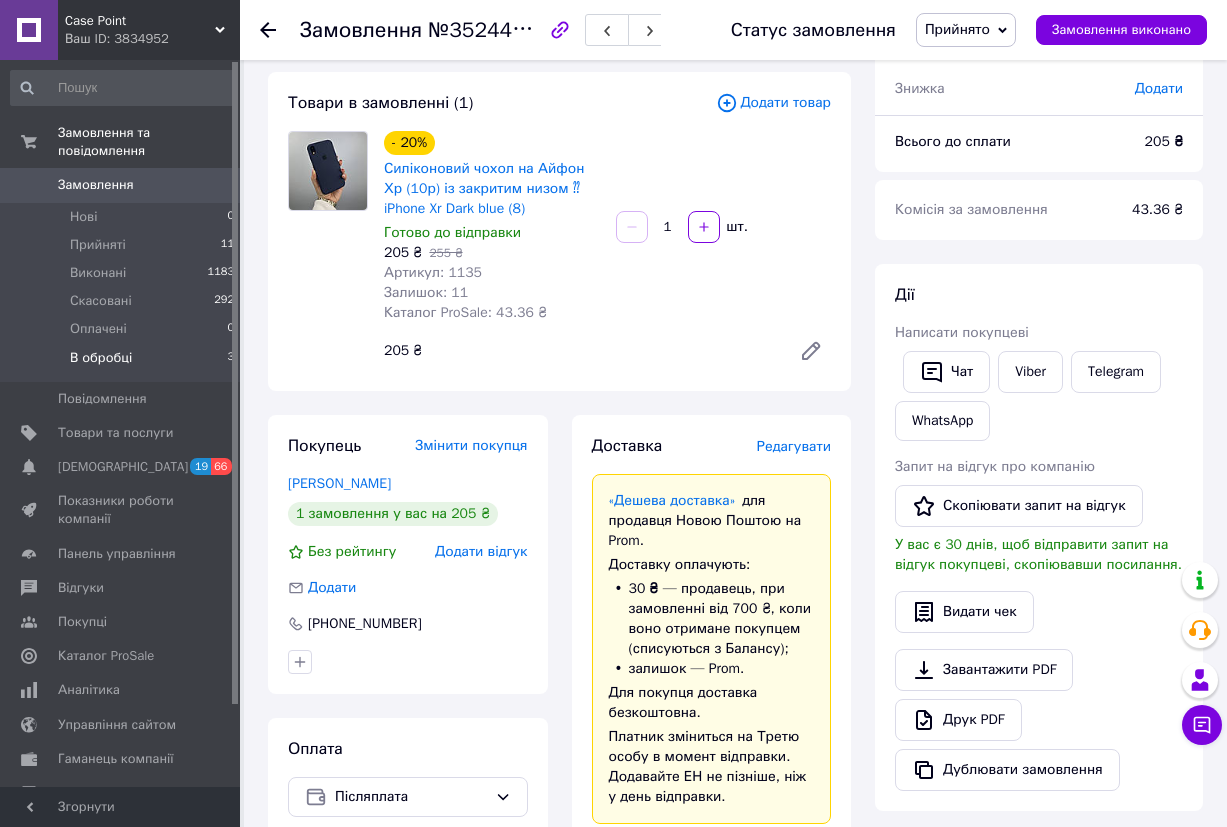 click on "В обробці" at bounding box center [101, 358] 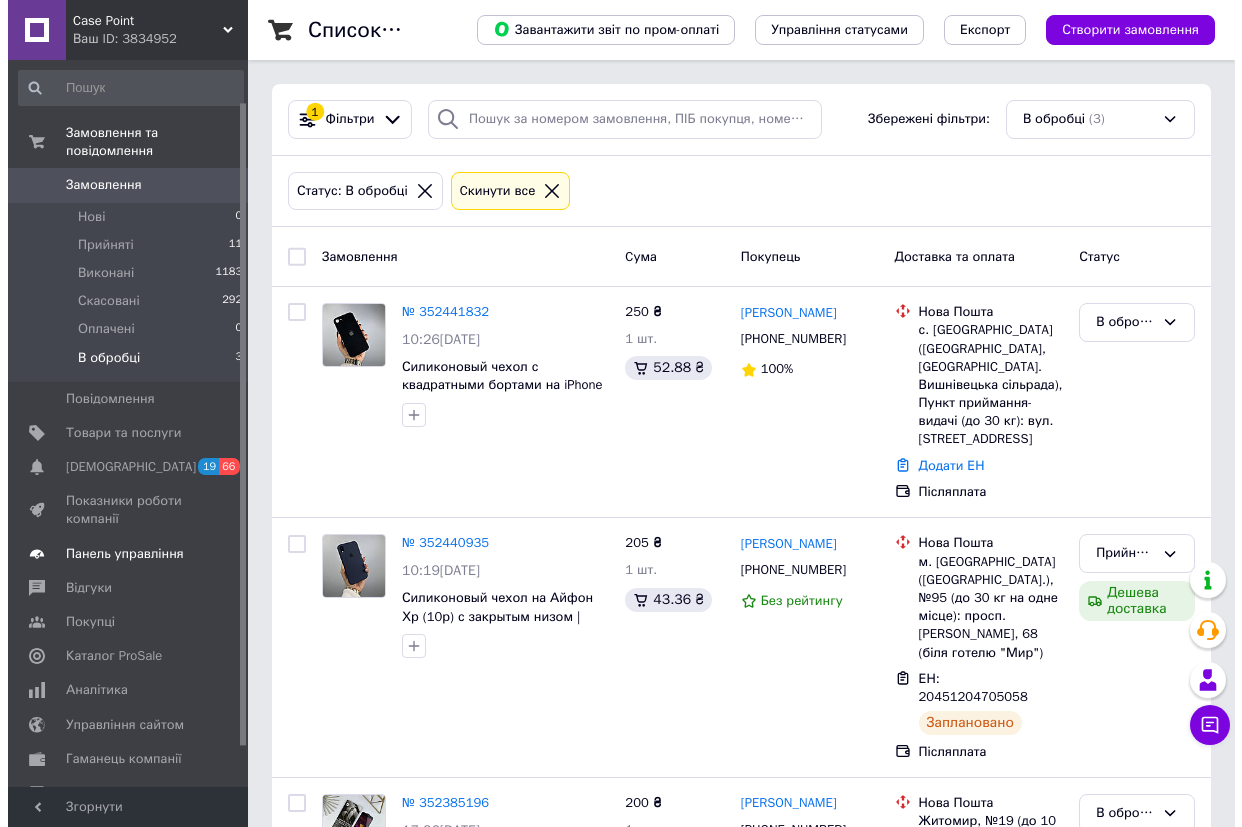 scroll, scrollTop: 92, scrollLeft: 0, axis: vertical 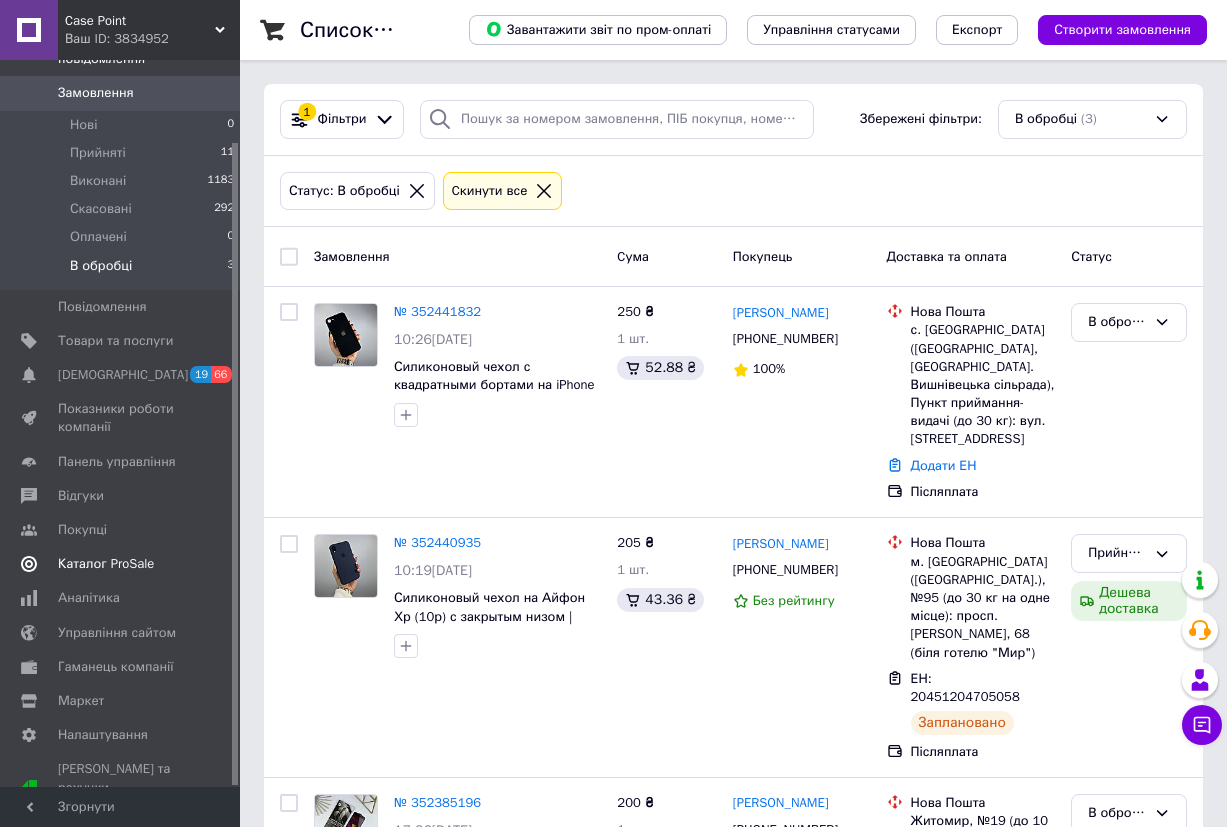 click on "Каталог ProSale" at bounding box center [121, 564] 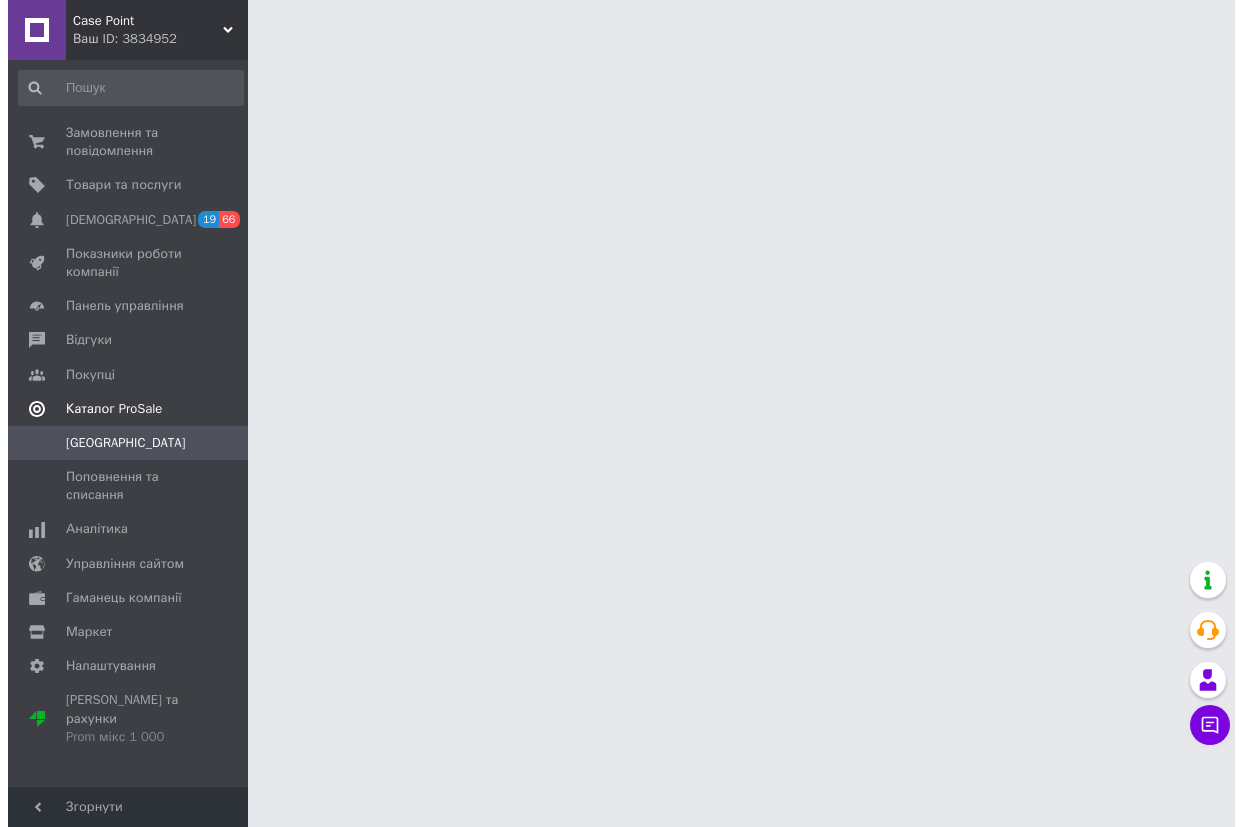 scroll, scrollTop: 0, scrollLeft: 0, axis: both 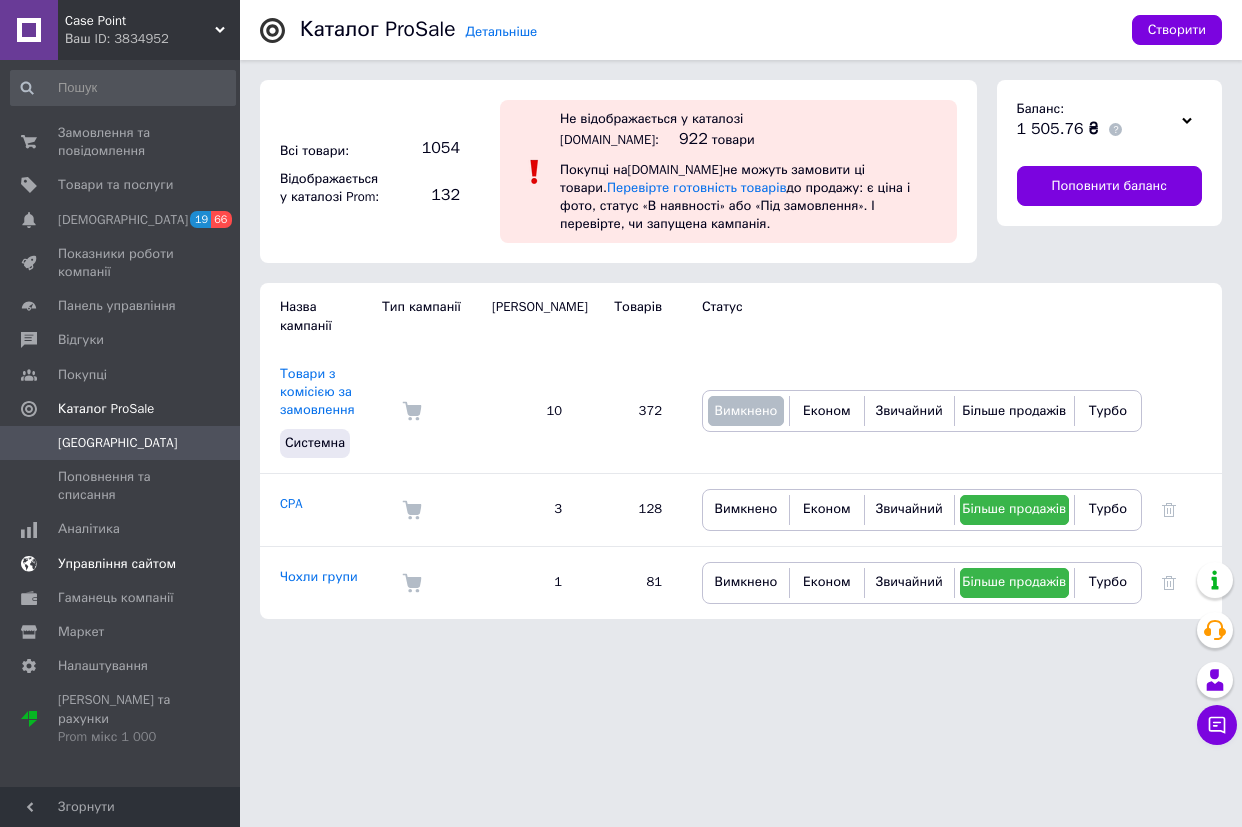 click on "Управління сайтом" at bounding box center [121, 564] 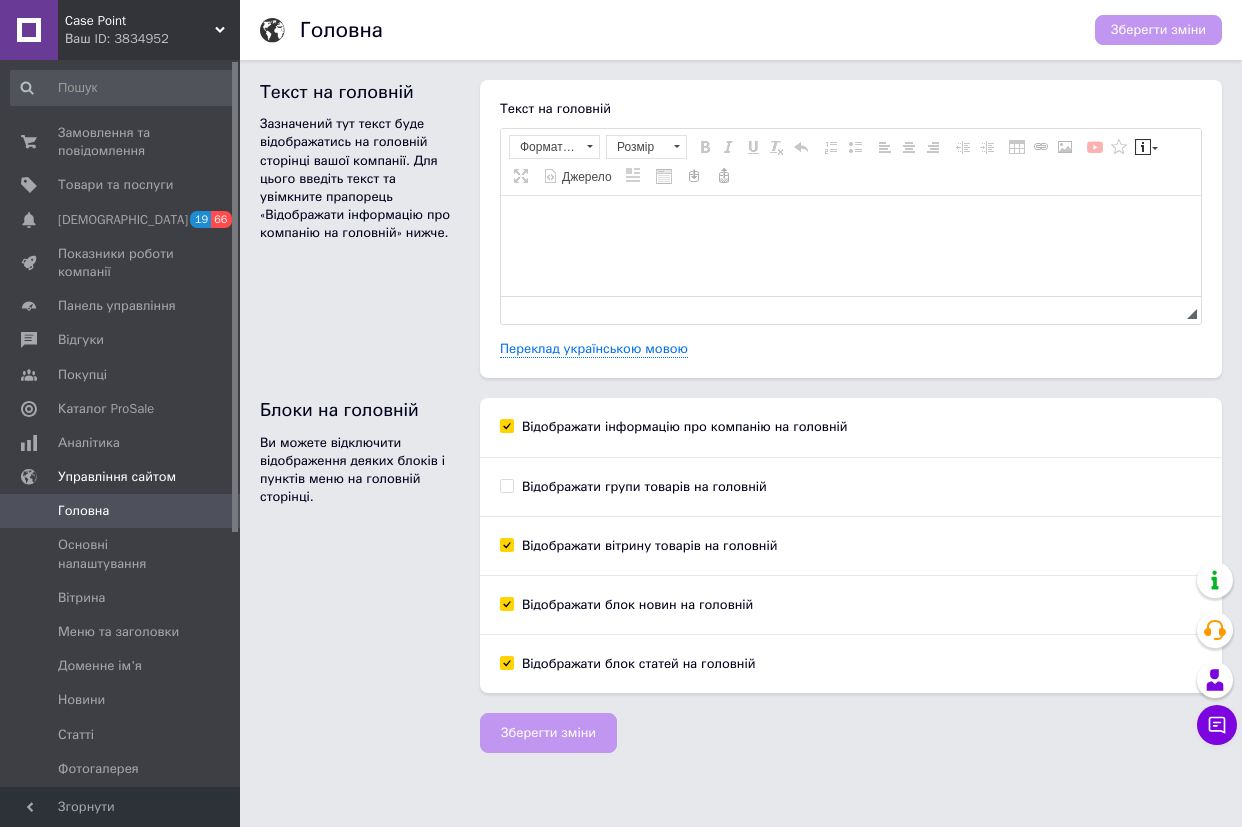 scroll, scrollTop: 0, scrollLeft: 0, axis: both 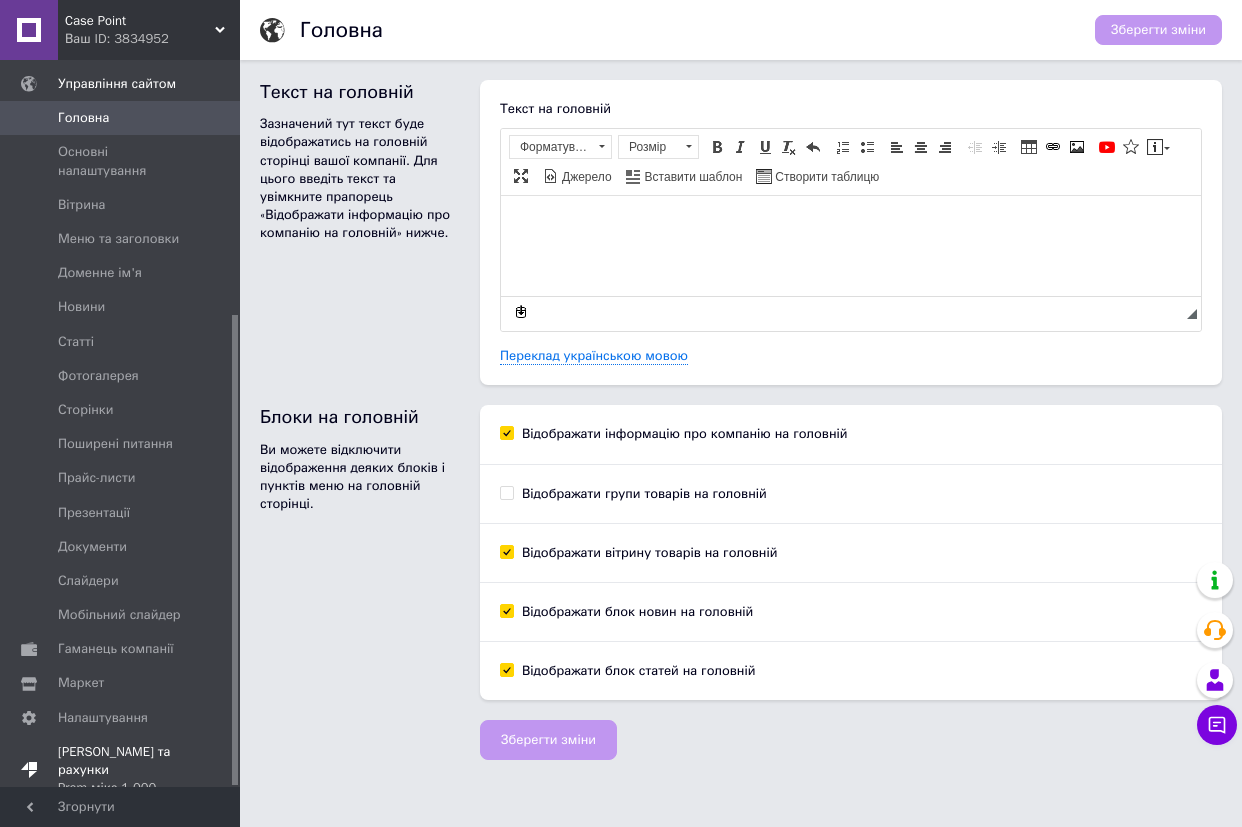 click on "Тарифи та рахунки Prom мікс 1 000" at bounding box center (121, 770) 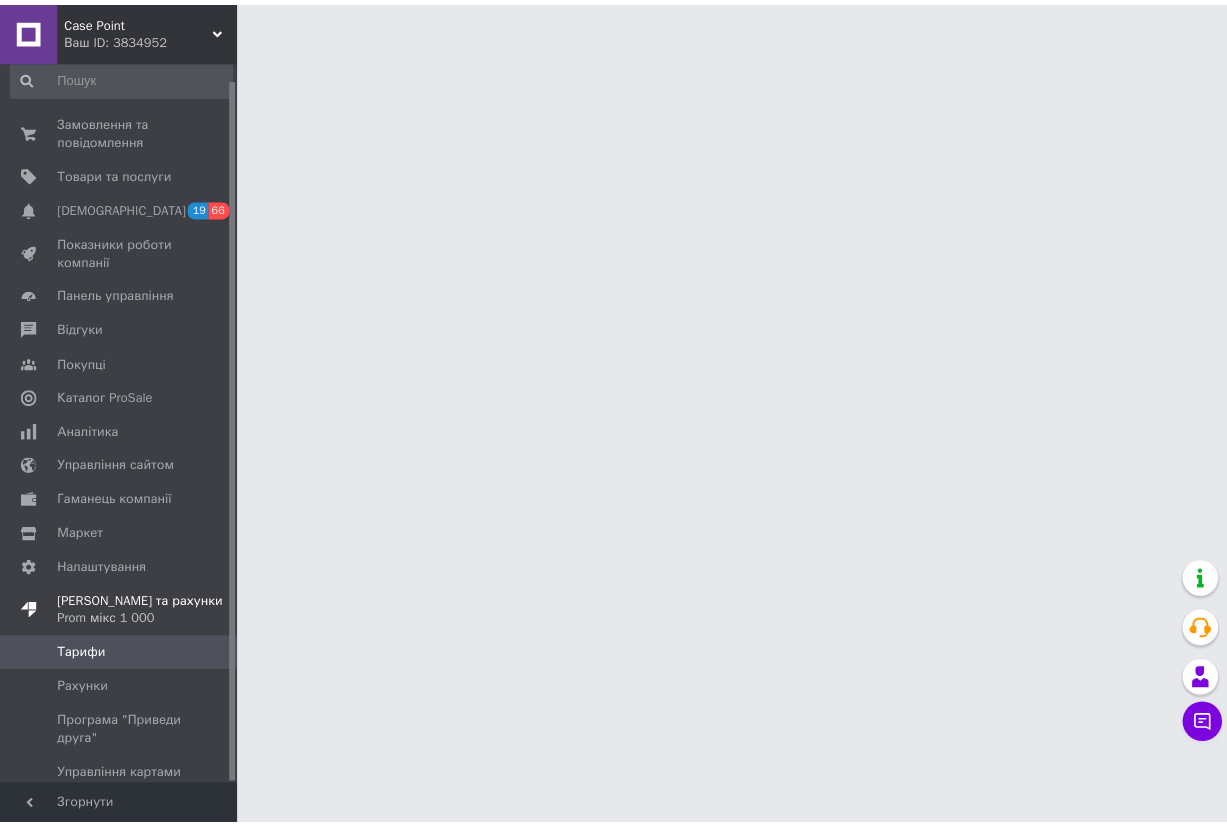 scroll, scrollTop: 17, scrollLeft: 0, axis: vertical 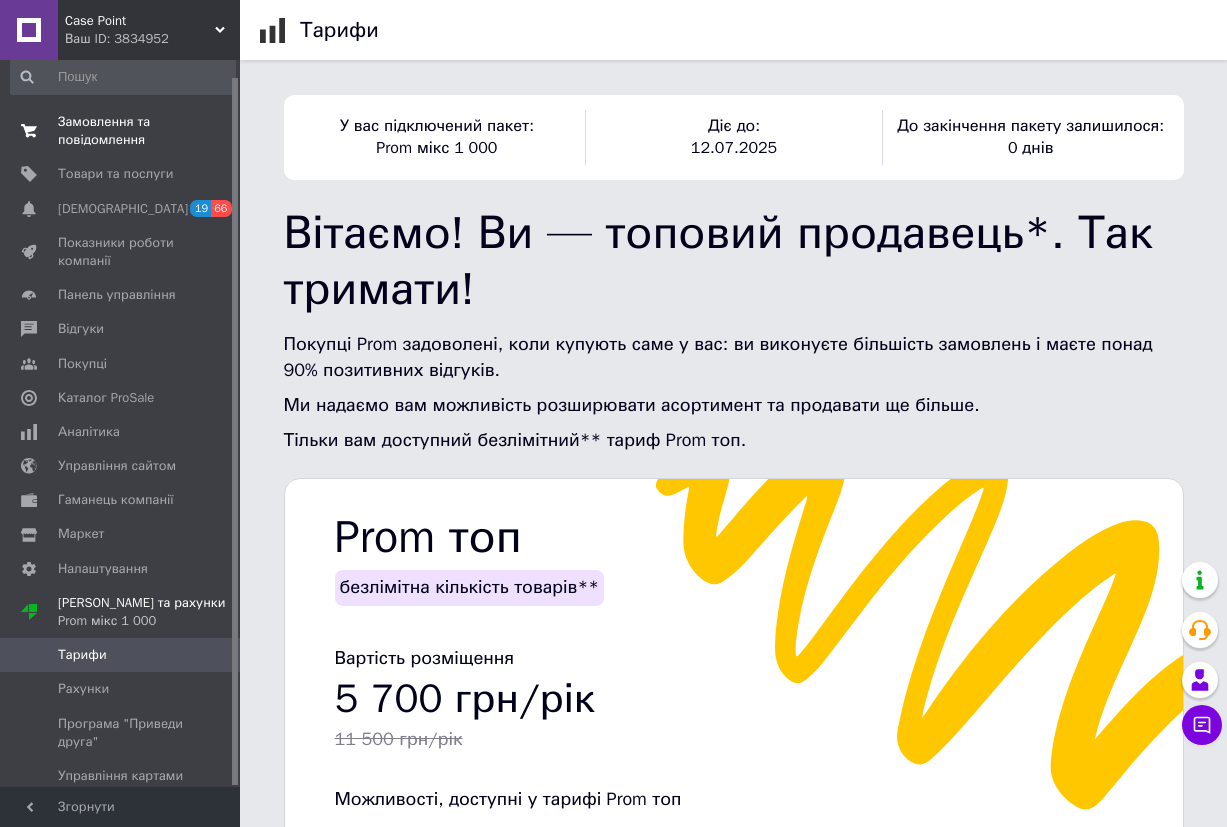 click on "Замовлення та повідомлення" at bounding box center [121, 131] 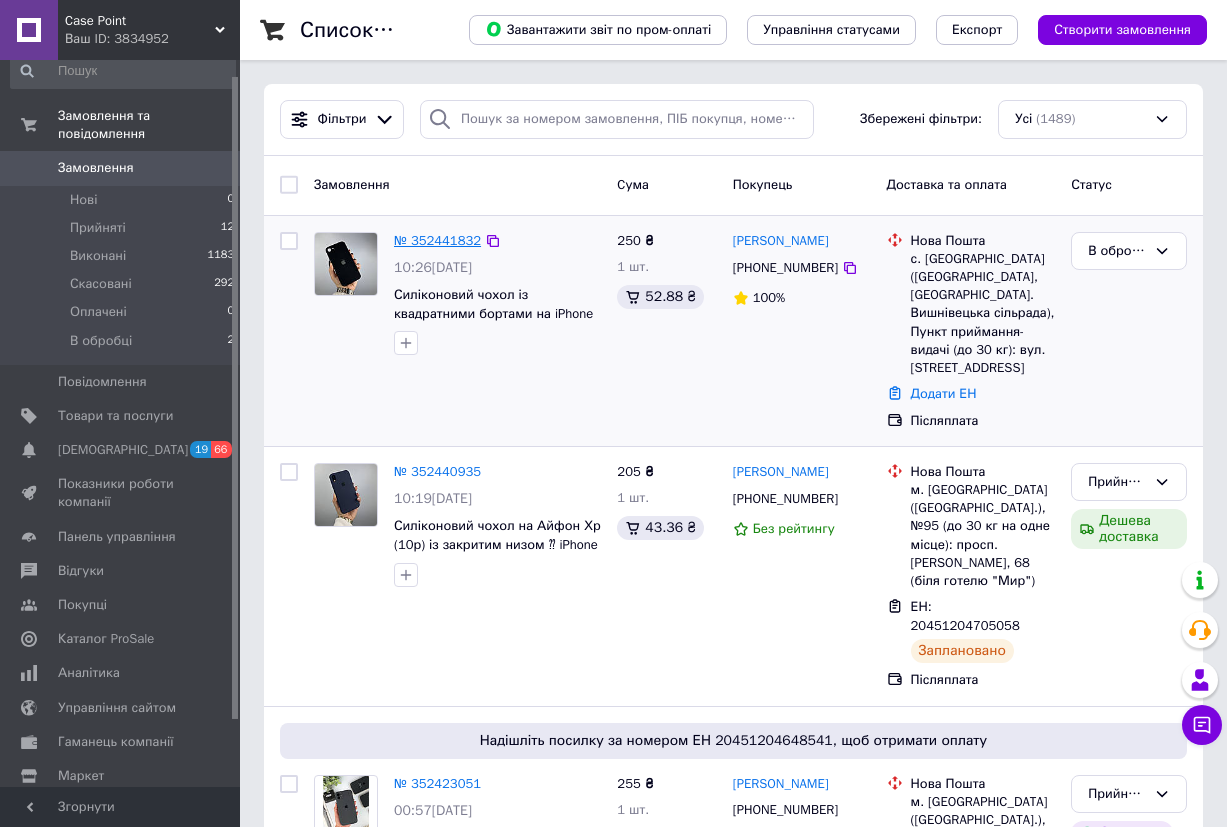 click on "№ 352441832" at bounding box center [437, 240] 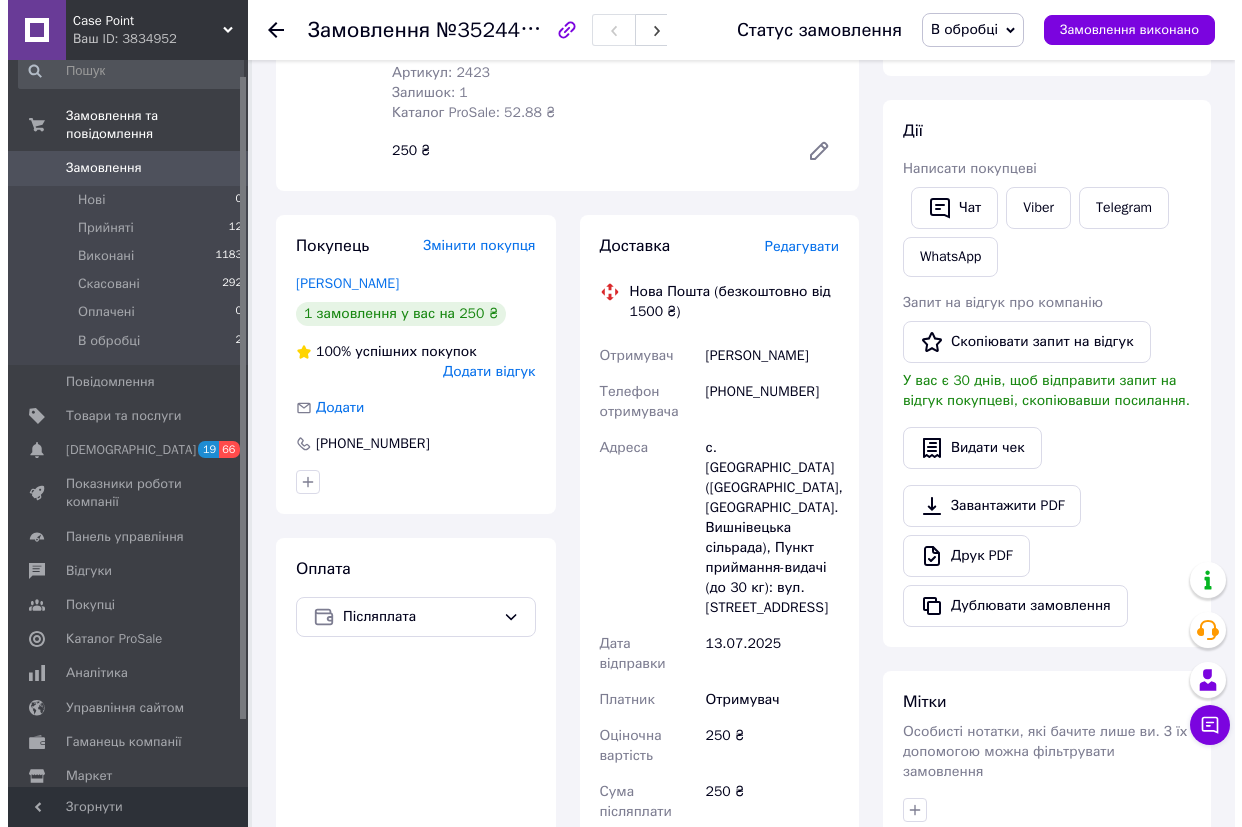 scroll, scrollTop: 100, scrollLeft: 0, axis: vertical 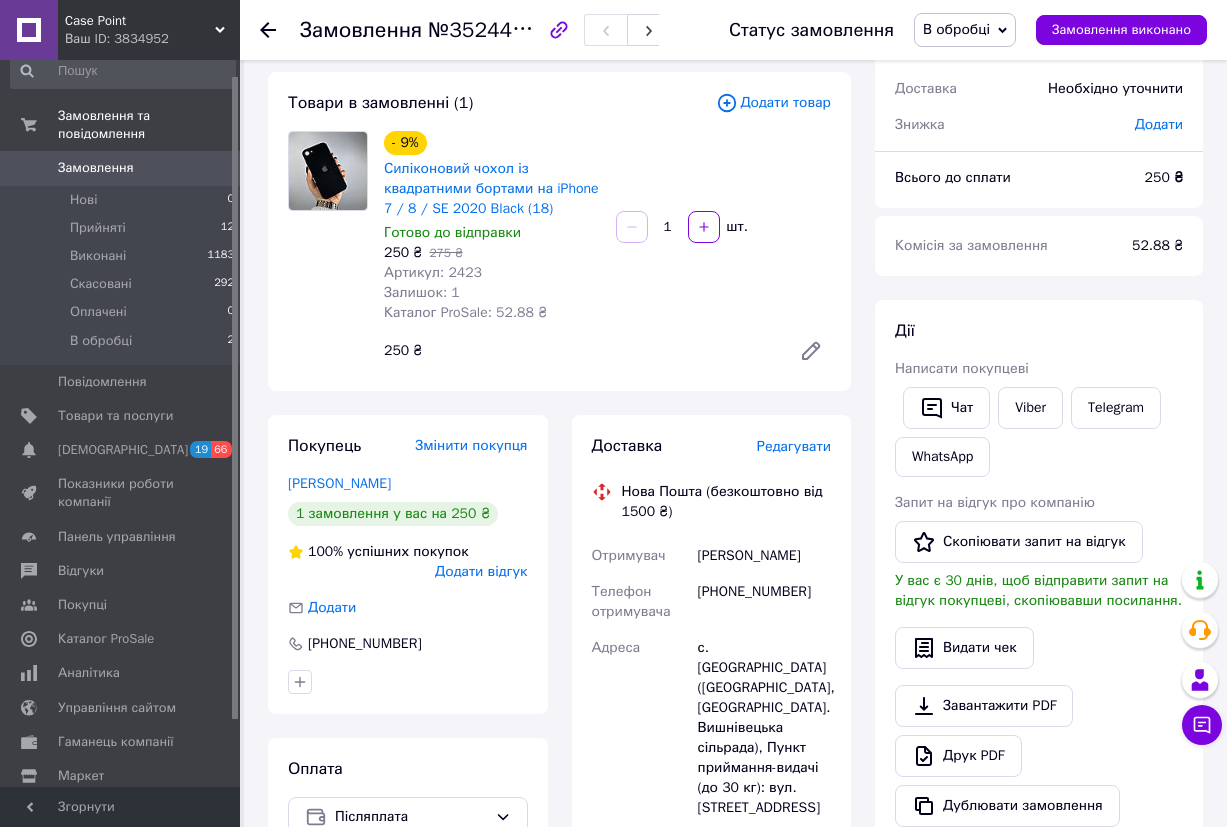 click on "Редагувати" at bounding box center (794, 446) 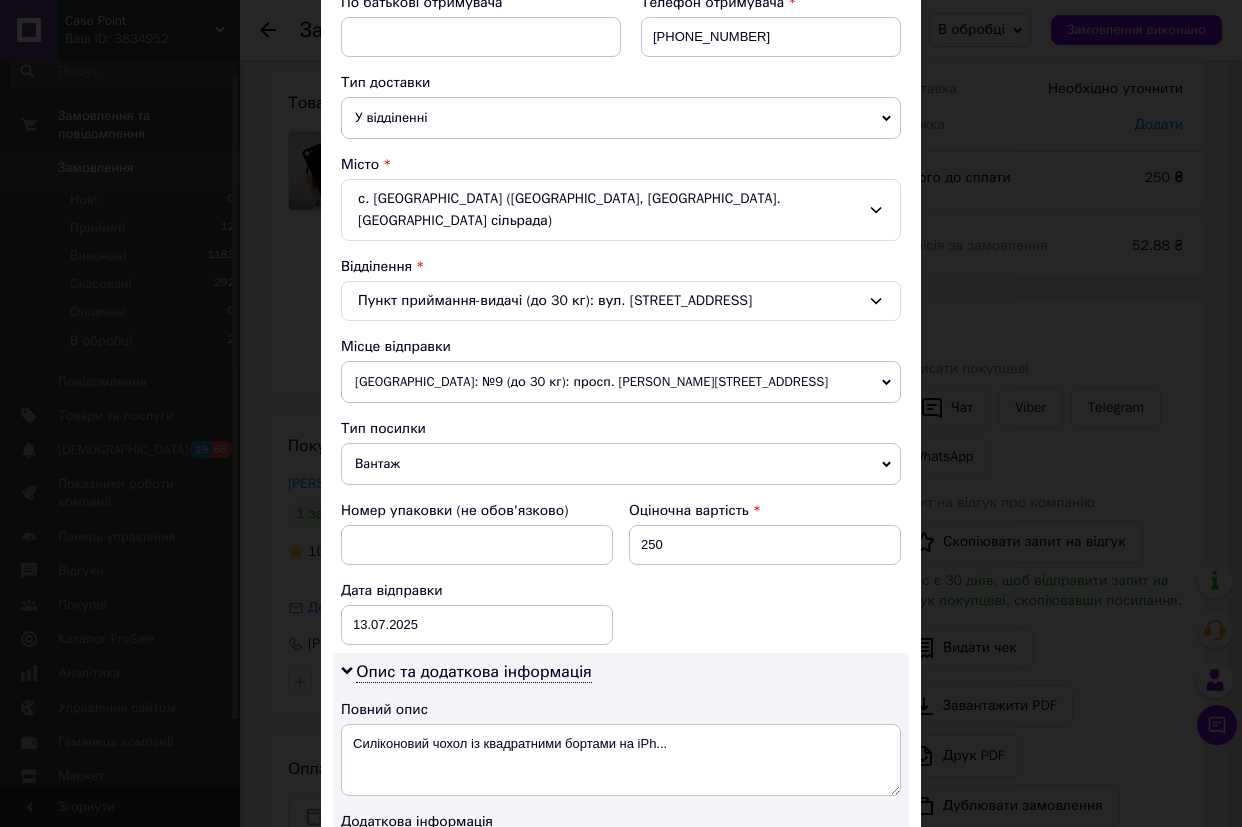 scroll, scrollTop: 700, scrollLeft: 0, axis: vertical 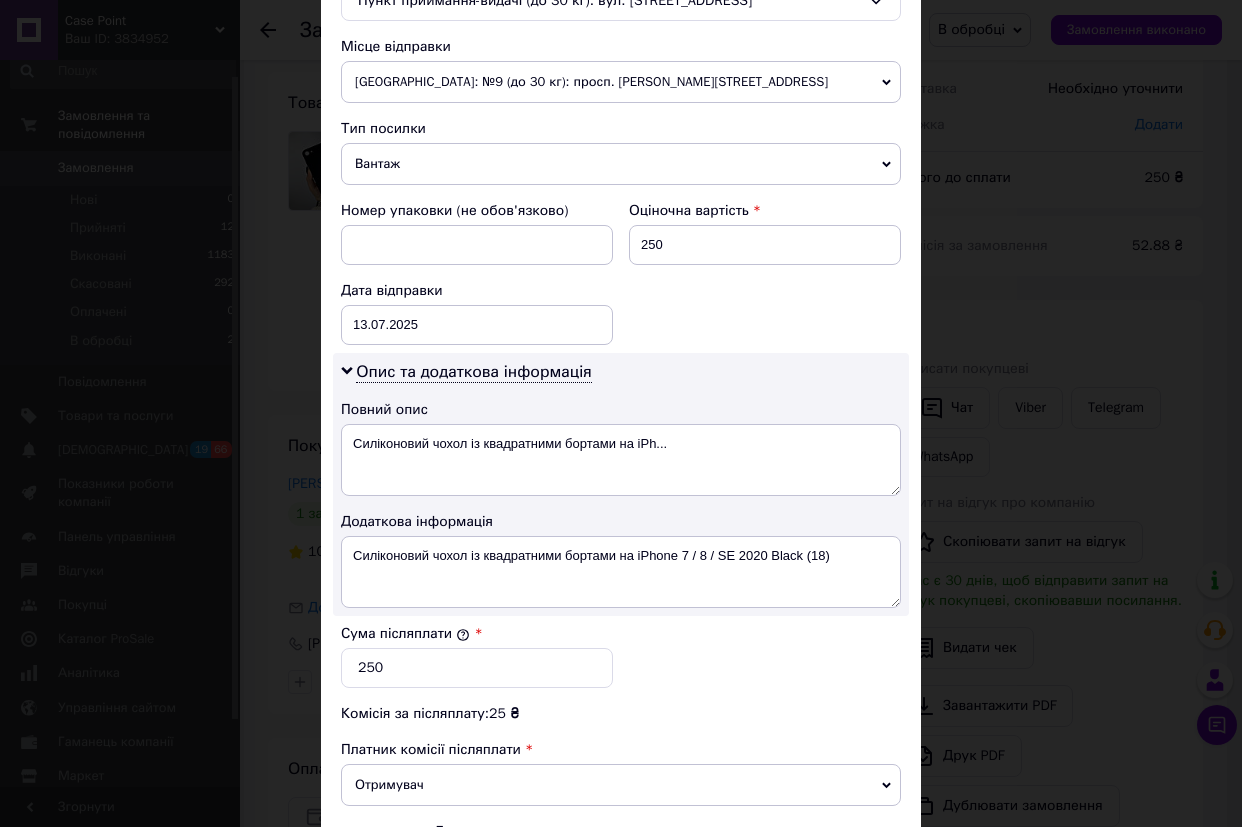 click on "Вантаж" at bounding box center [621, 164] 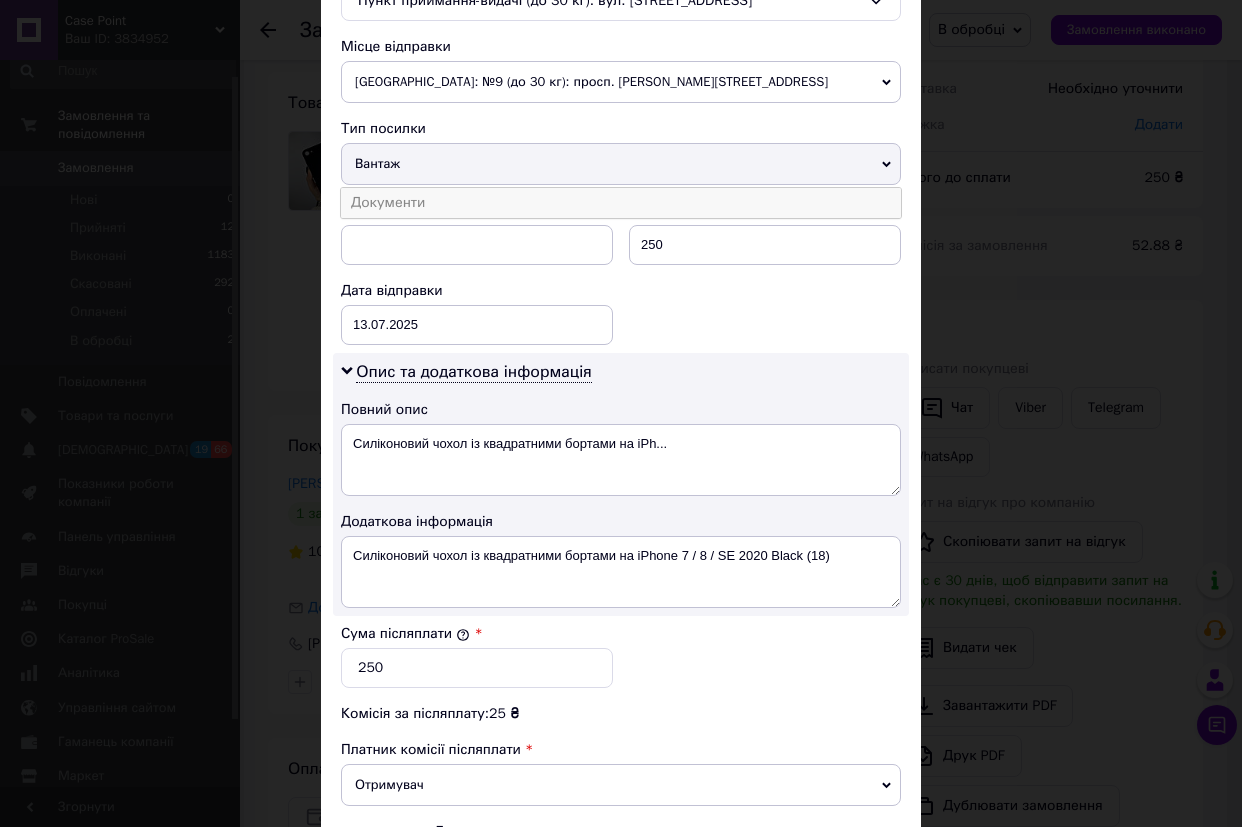 click on "Документи" at bounding box center (621, 203) 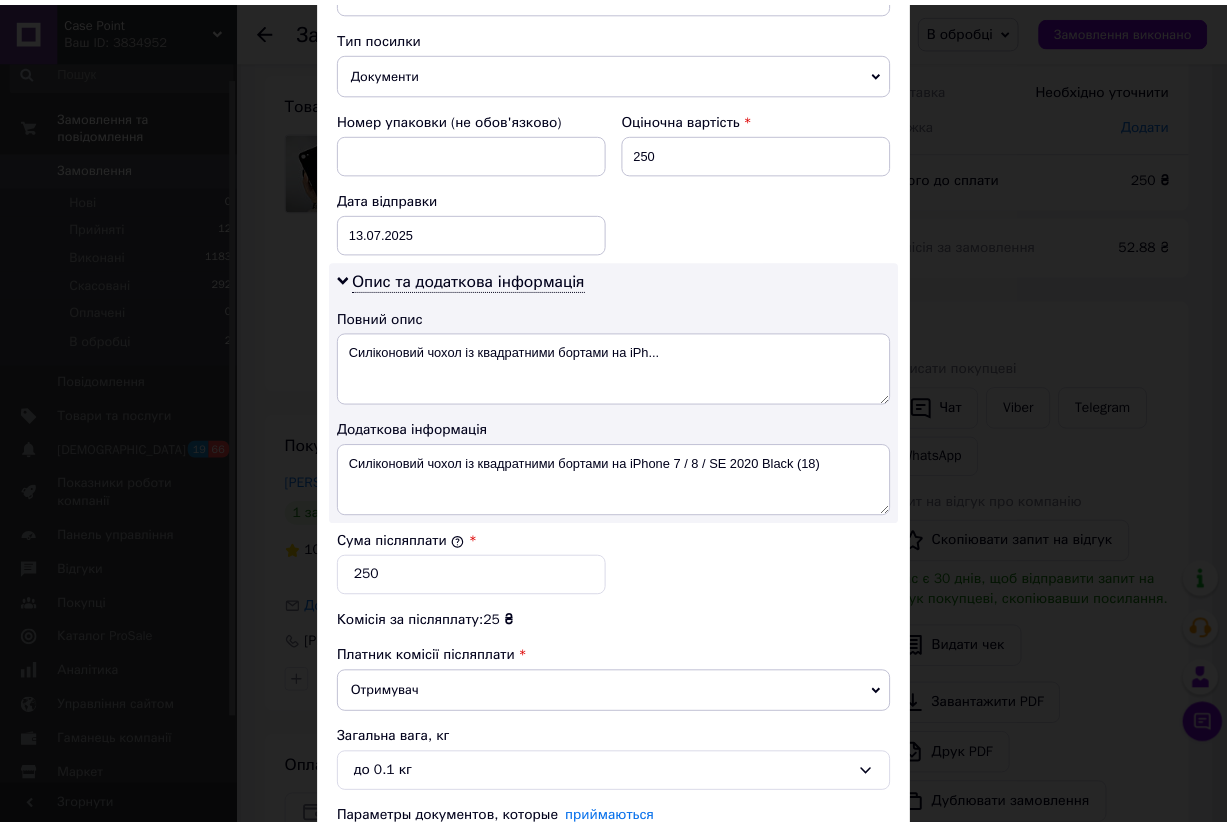scroll, scrollTop: 943, scrollLeft: 0, axis: vertical 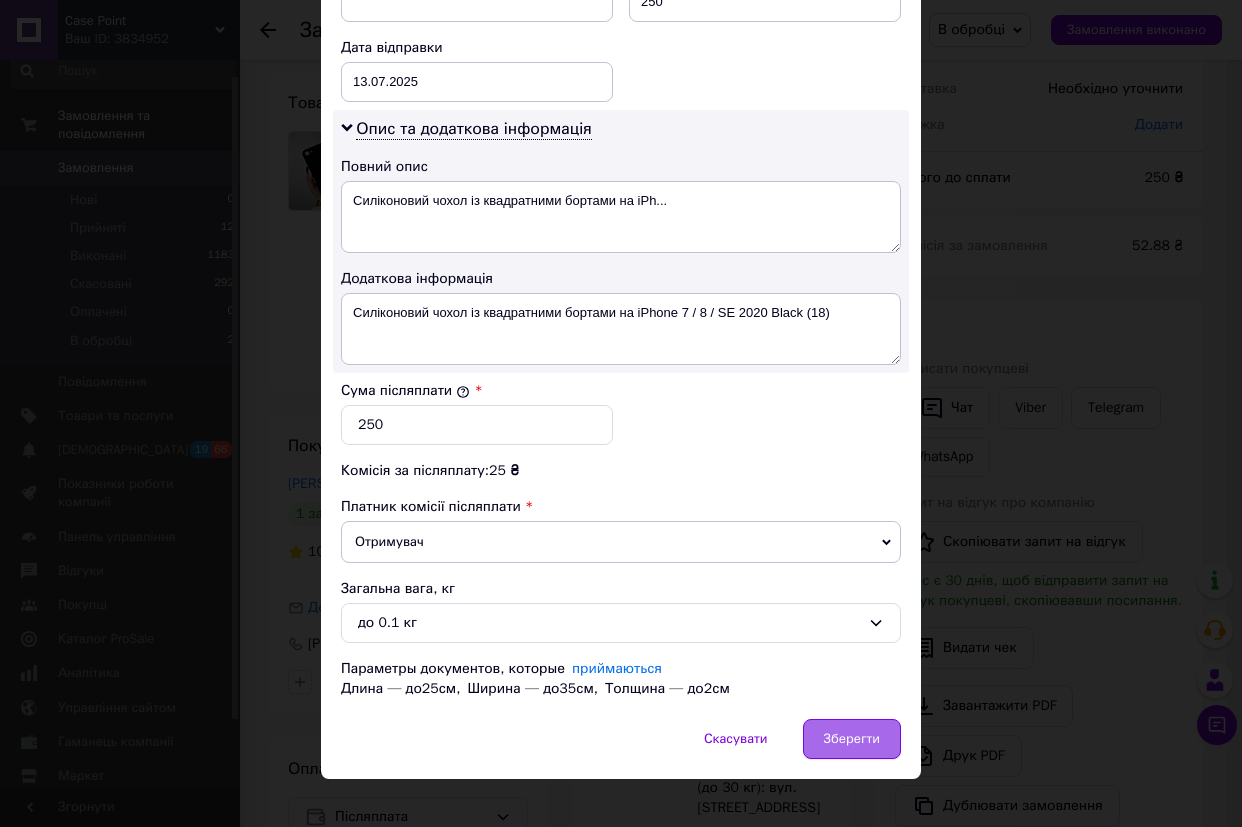 click on "Зберегти" at bounding box center [852, 739] 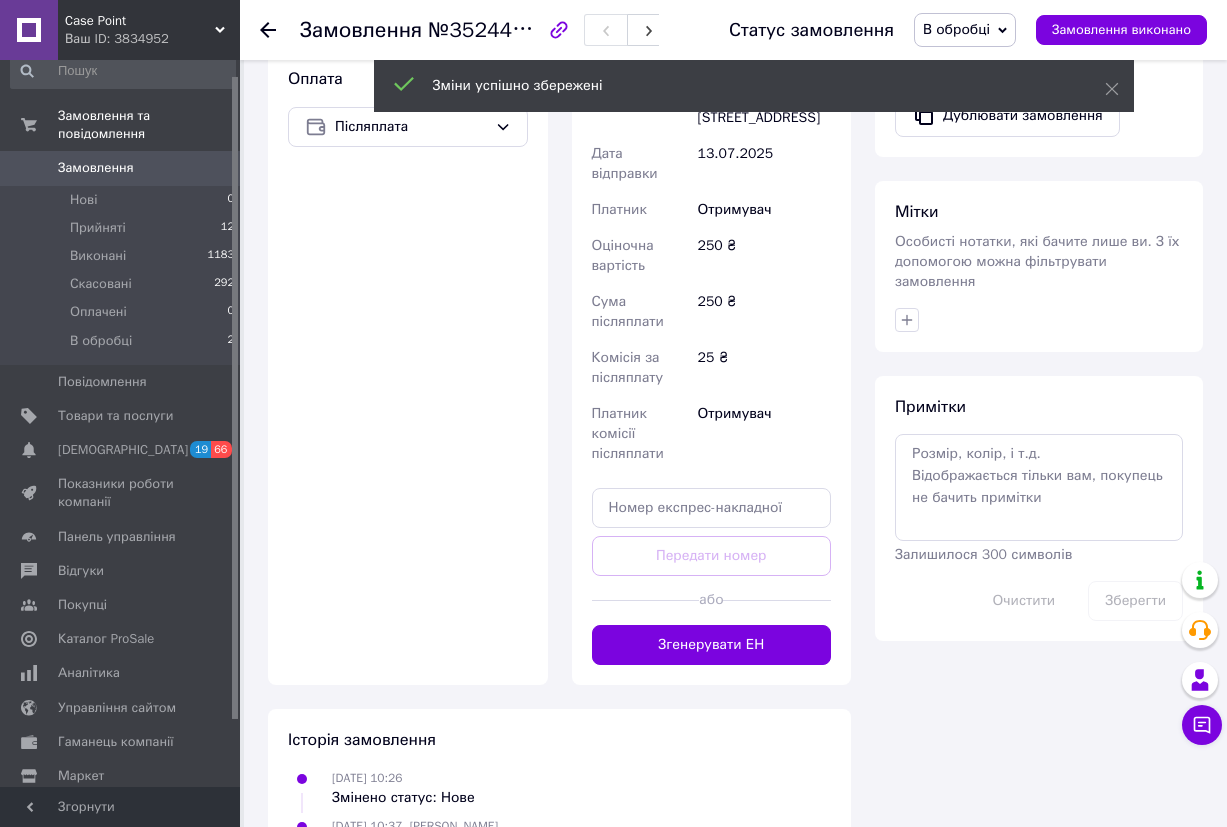 scroll, scrollTop: 800, scrollLeft: 0, axis: vertical 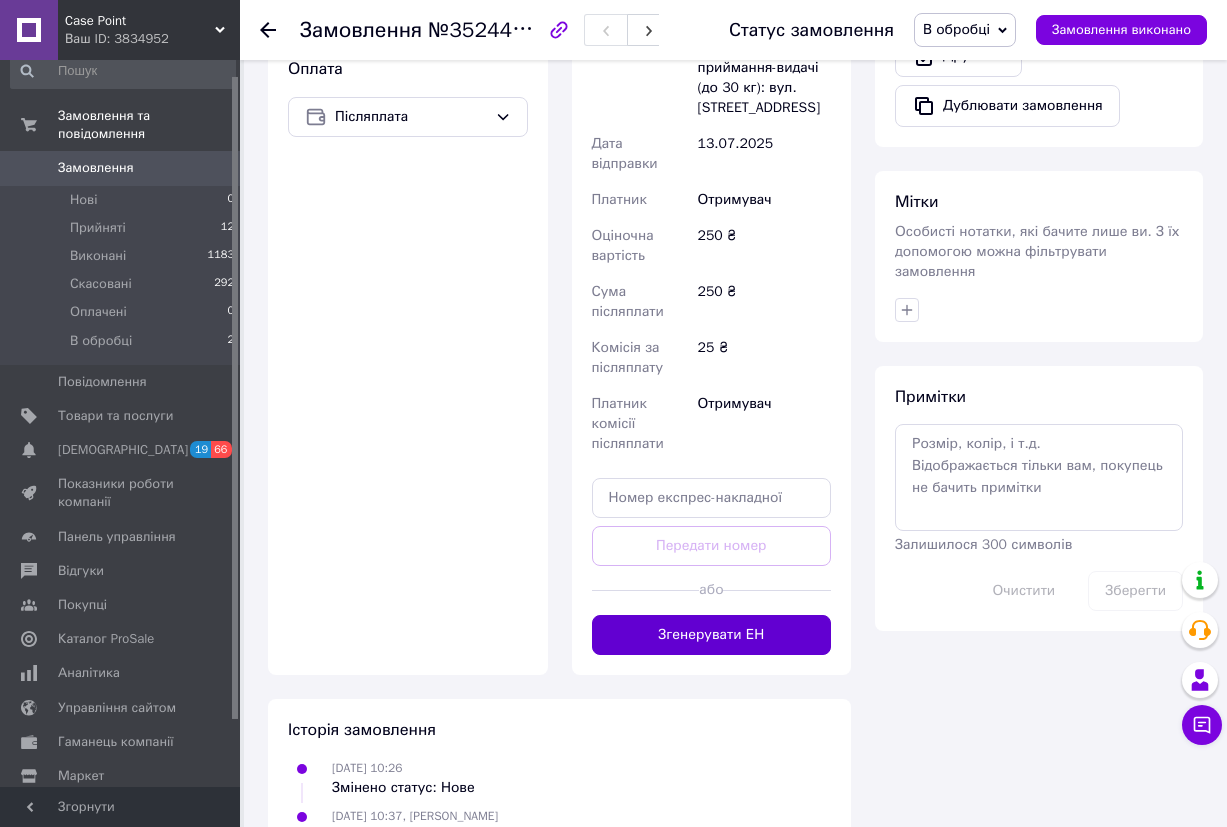click on "Згенерувати ЕН" at bounding box center [712, 635] 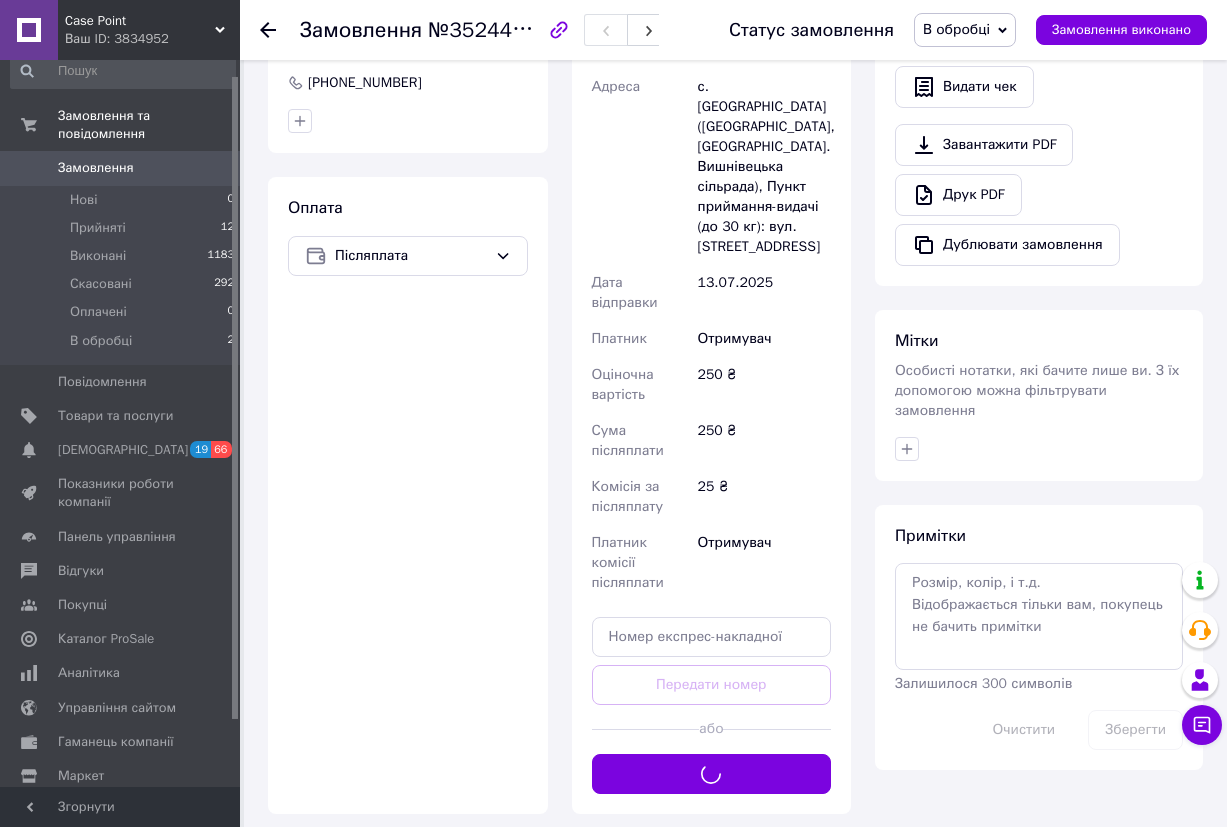 scroll, scrollTop: 500, scrollLeft: 0, axis: vertical 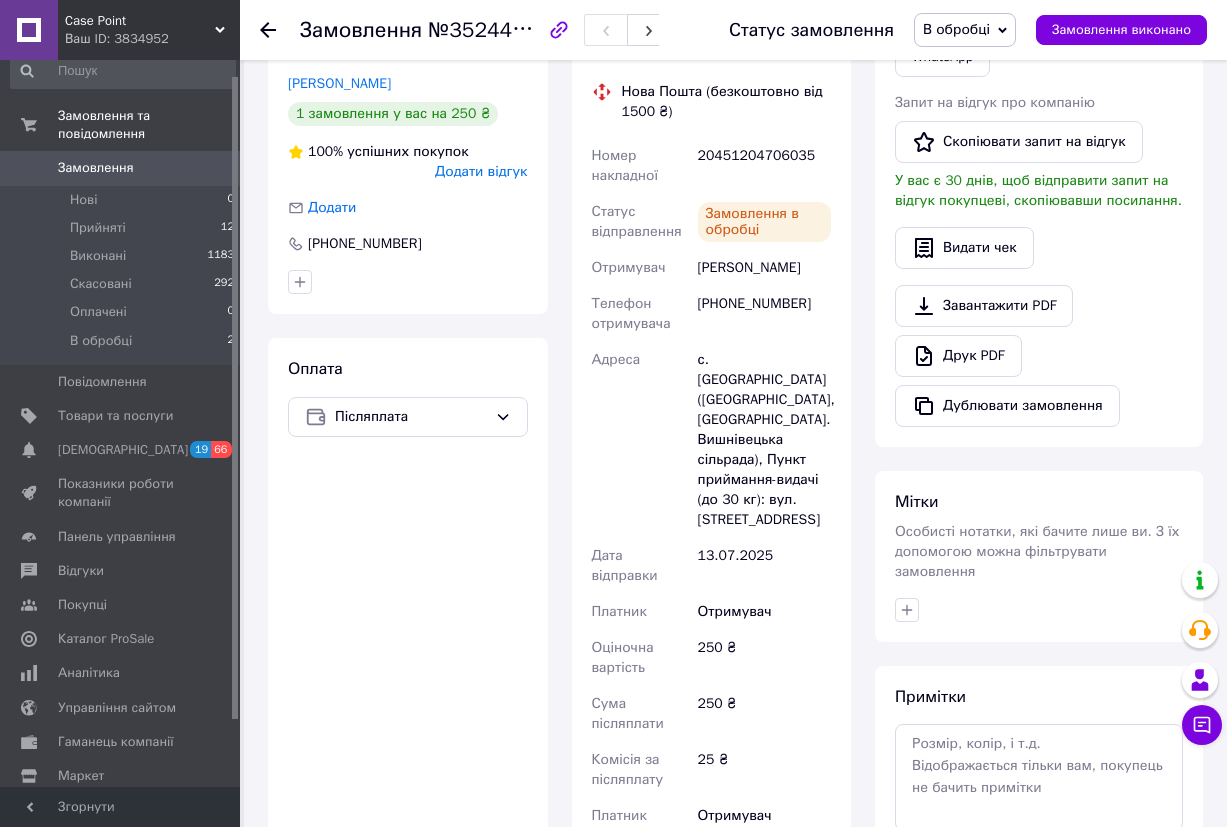 click on "20451204706035" at bounding box center [764, 166] 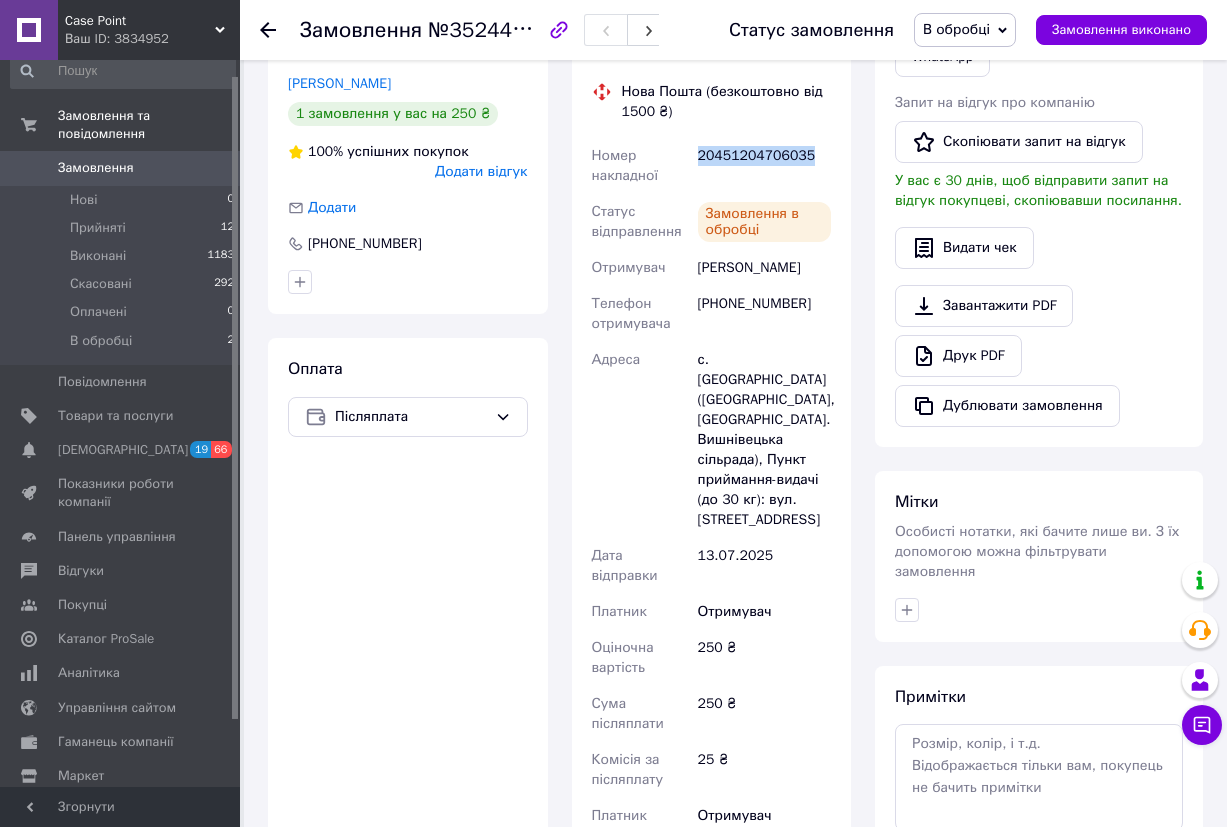 click on "20451204706035" at bounding box center (764, 166) 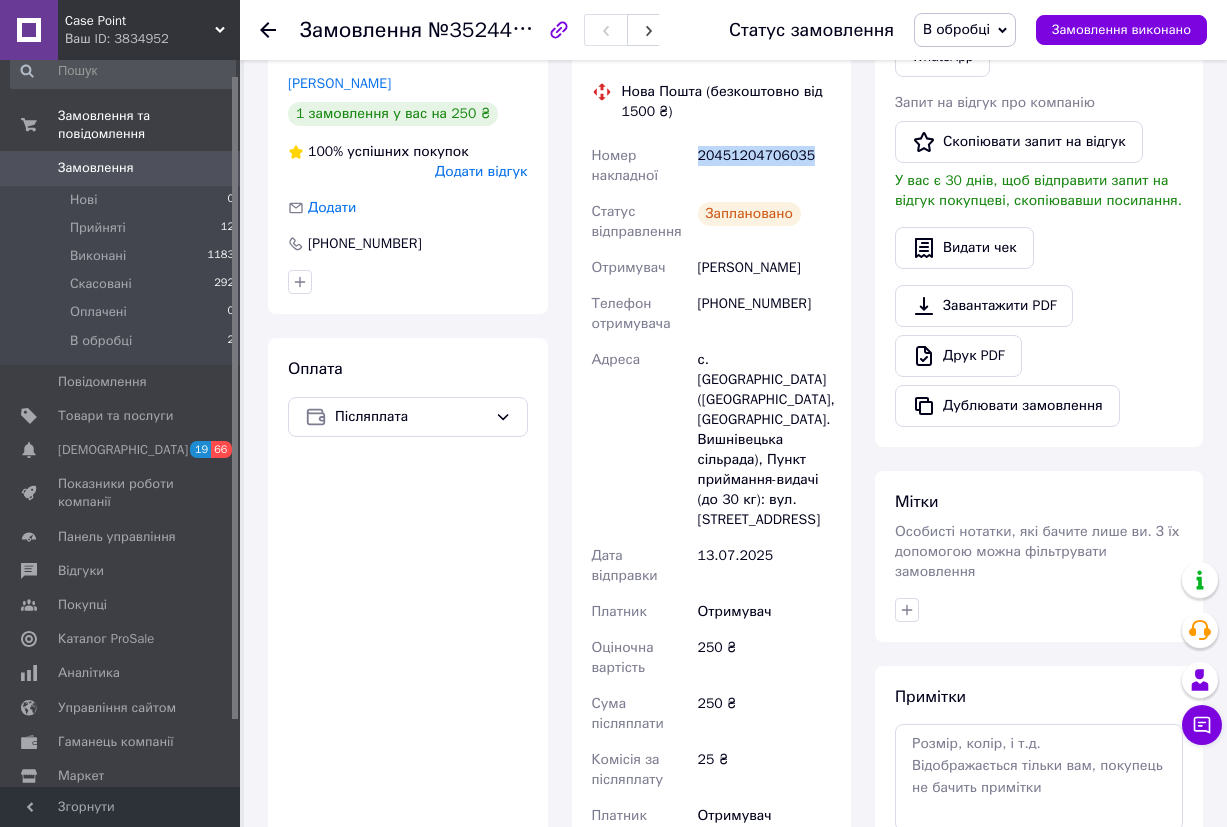 copy on "20451204706035" 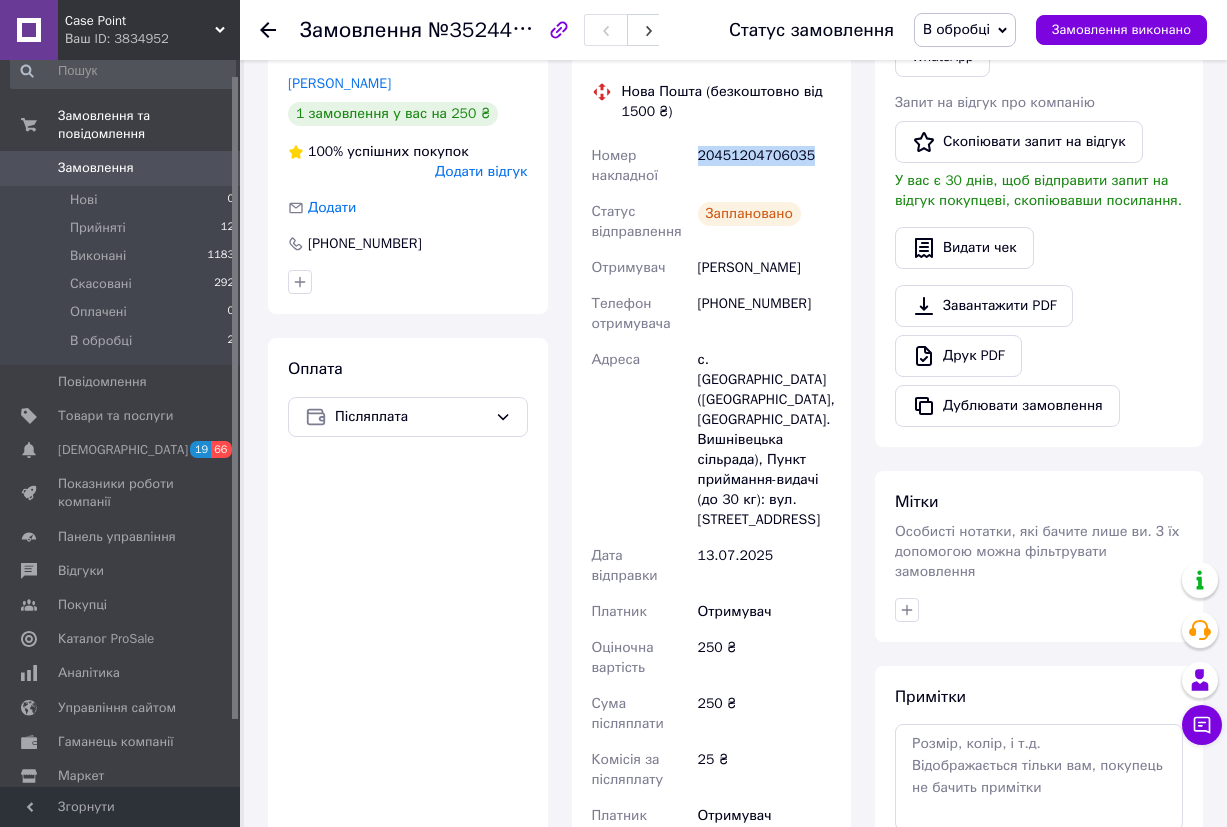 click on "В обробці" at bounding box center (956, 29) 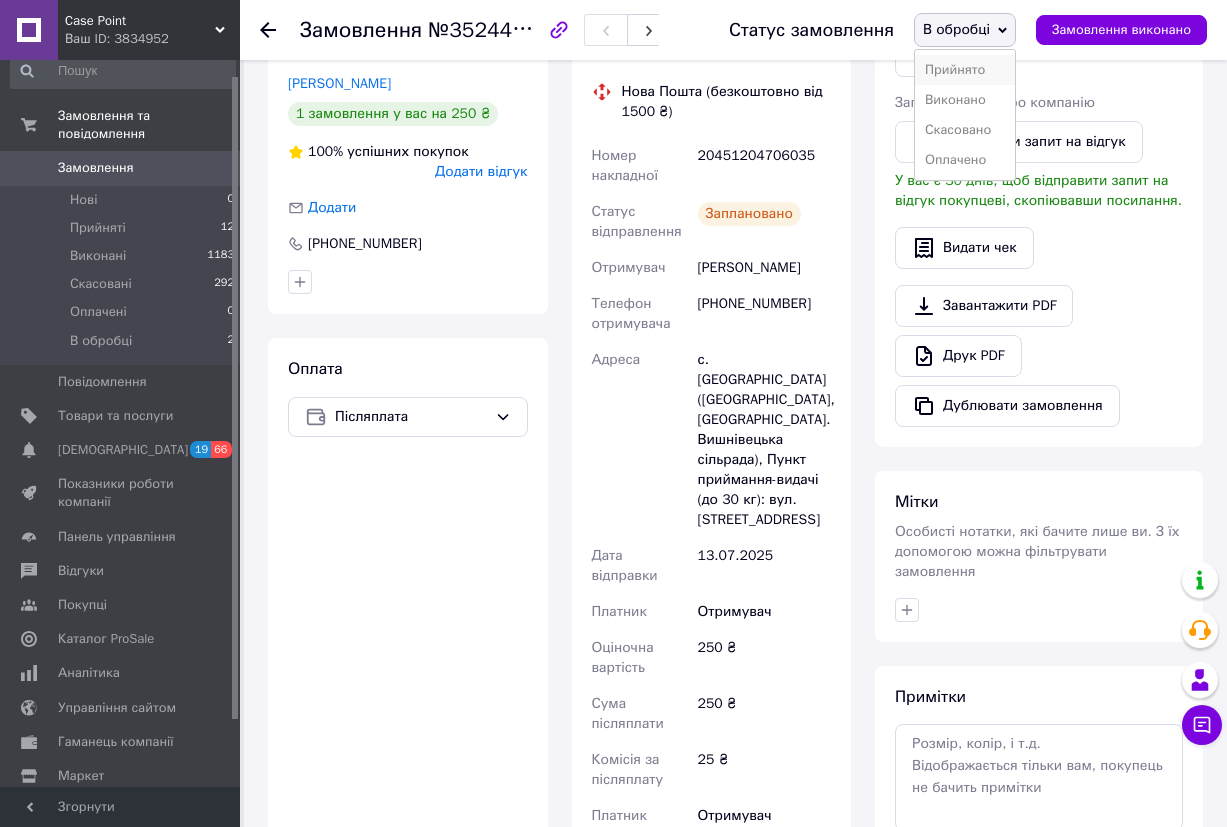 click on "Прийнято" at bounding box center [965, 70] 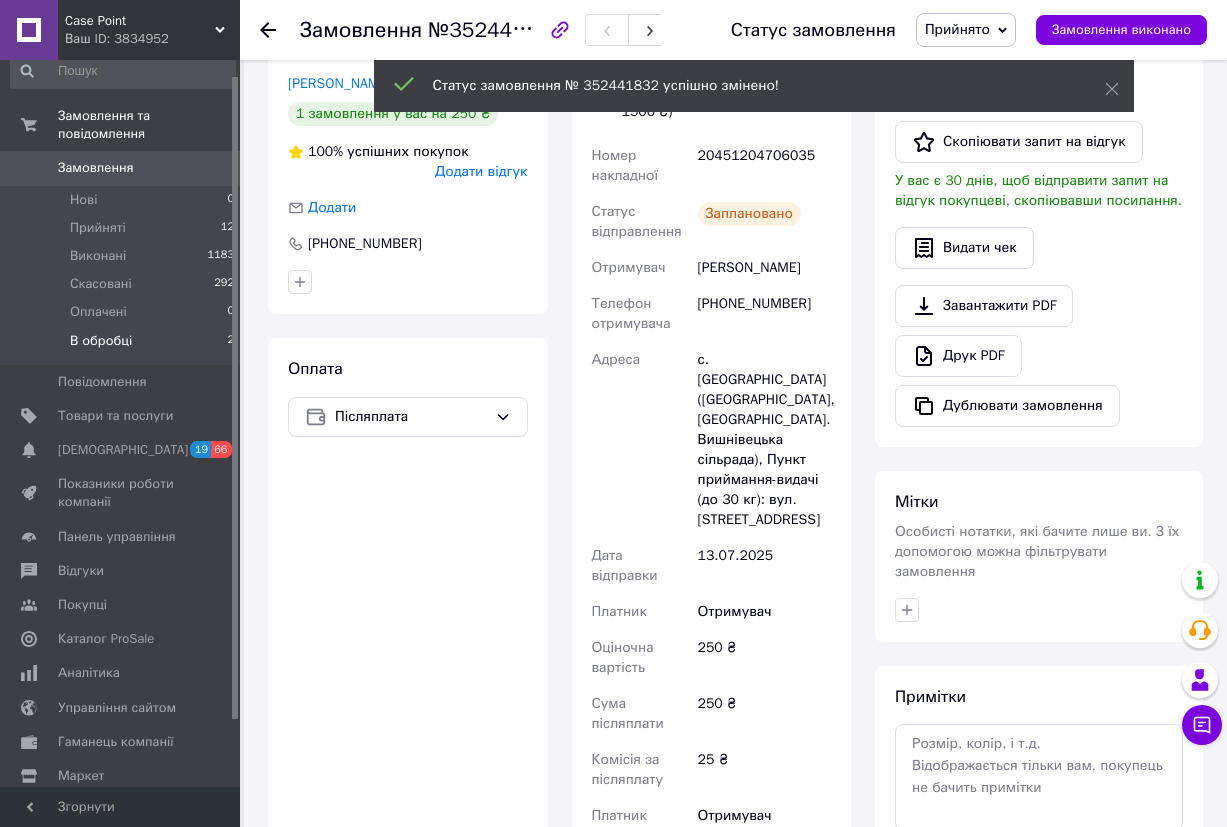 click on "В обробці" at bounding box center [101, 341] 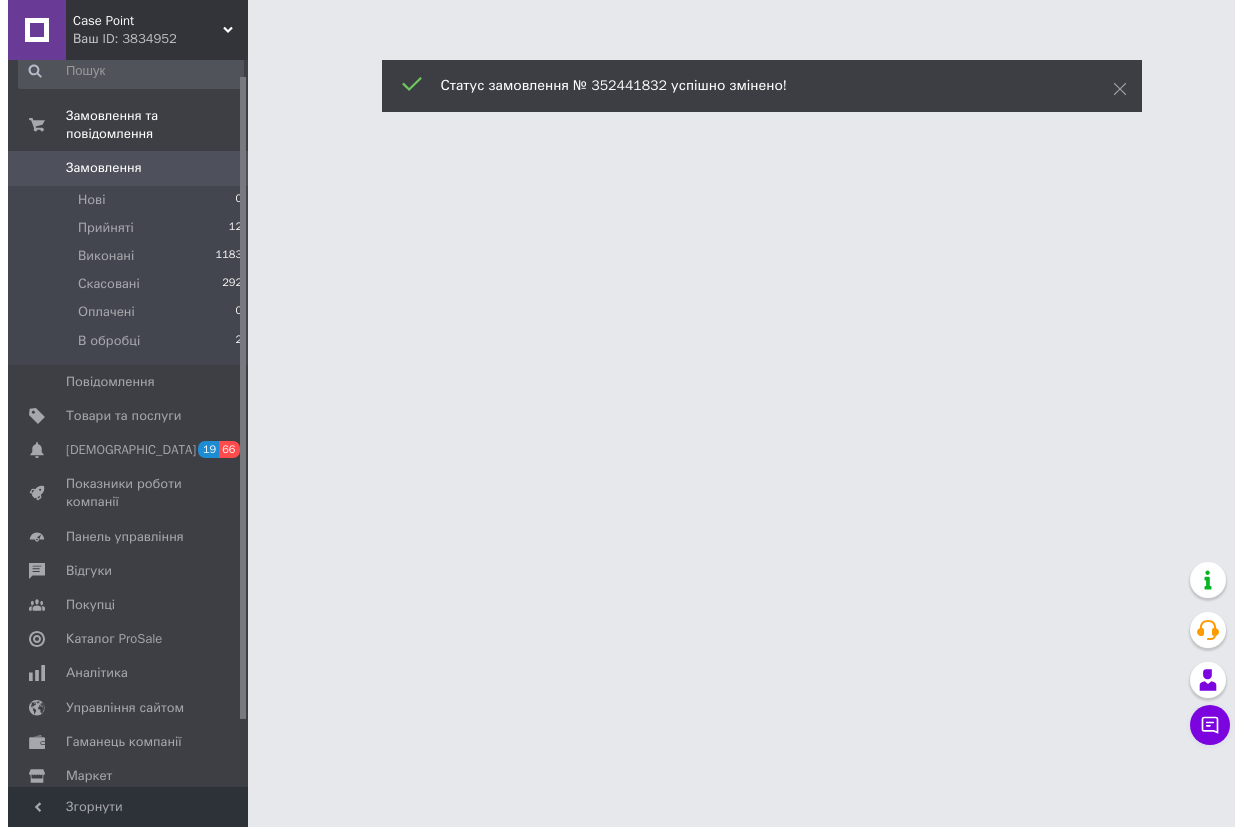 scroll, scrollTop: 0, scrollLeft: 0, axis: both 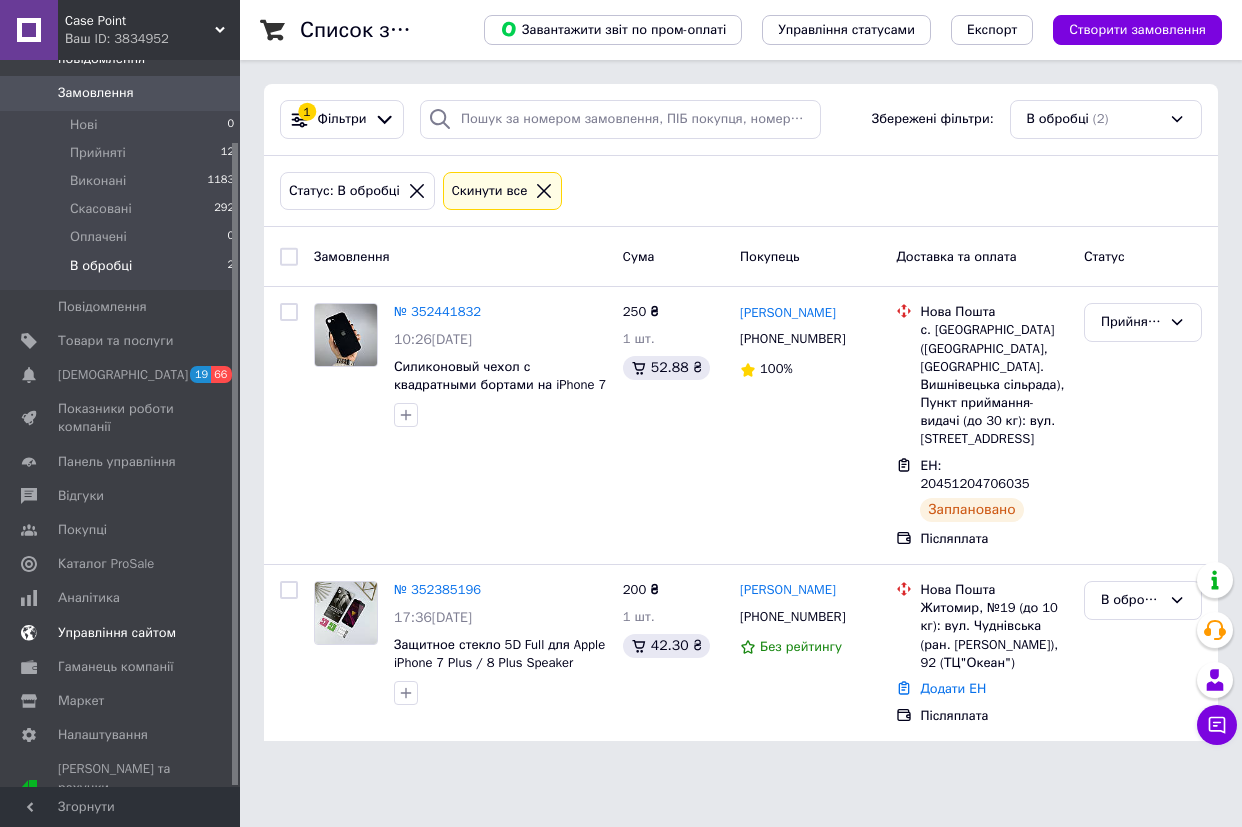 click on "Каталог ProSale" at bounding box center (121, 564) 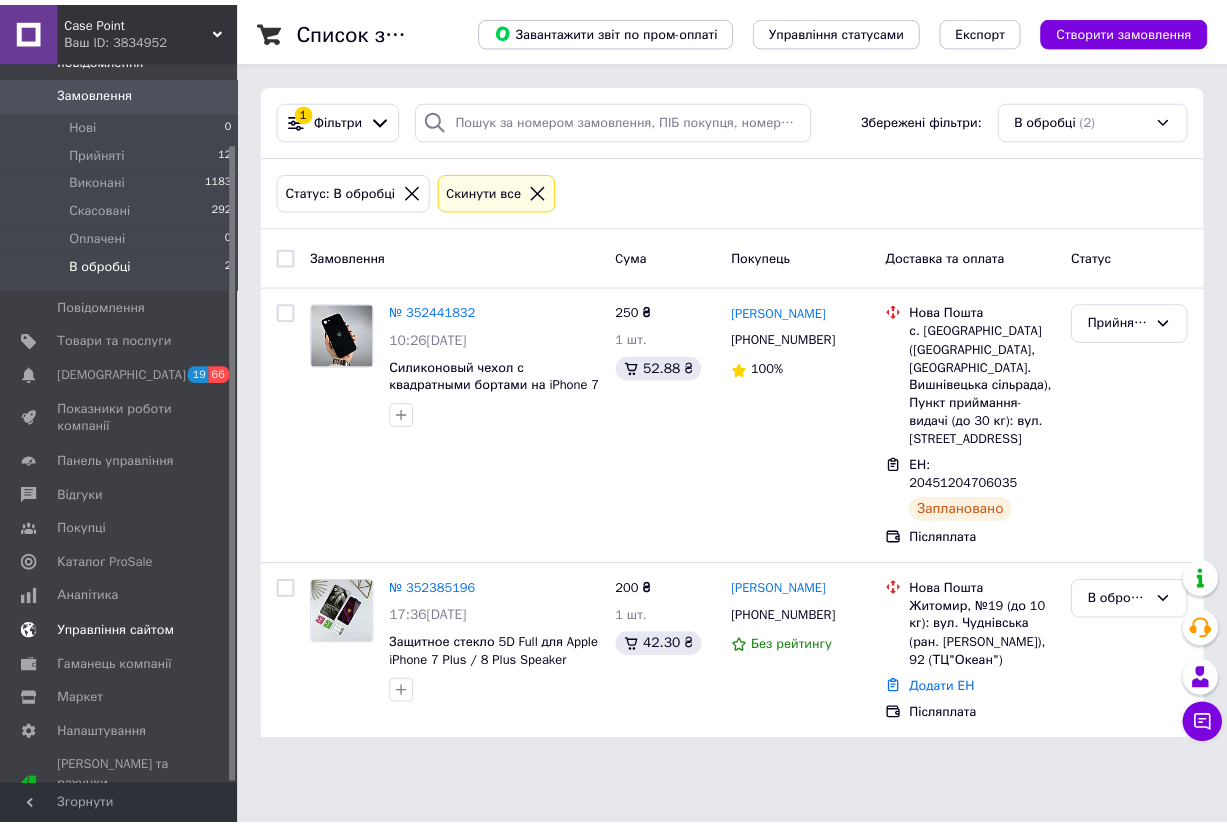 scroll, scrollTop: 0, scrollLeft: 0, axis: both 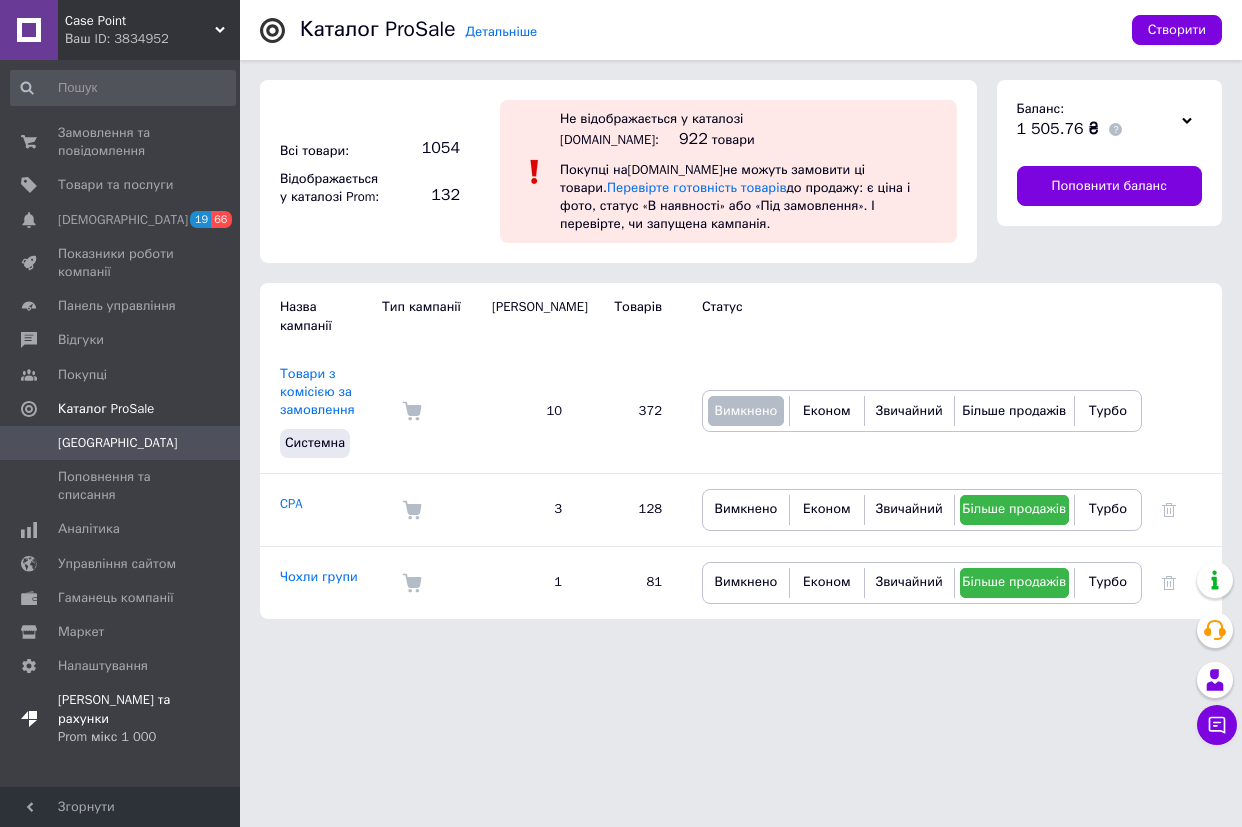 click on "Тарифи та рахунки Prom мікс 1 000" at bounding box center [121, 718] 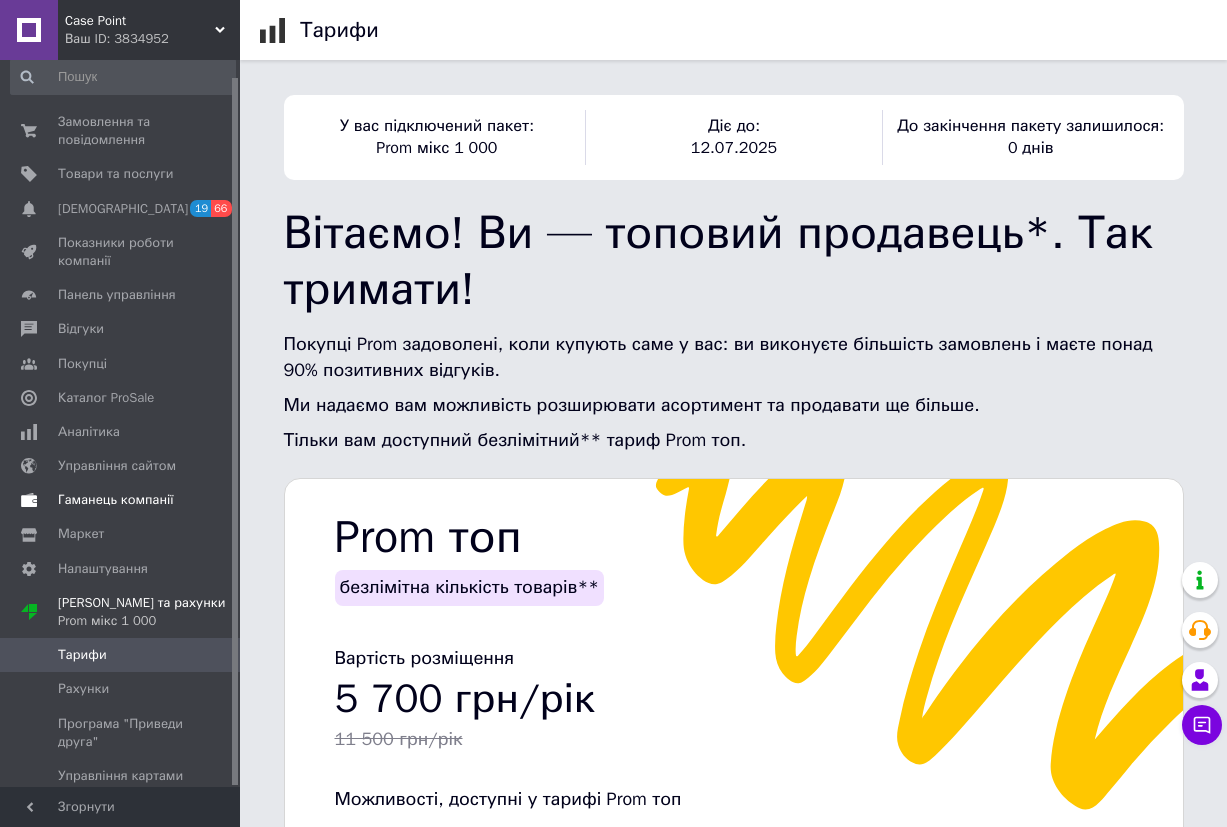 scroll, scrollTop: 17, scrollLeft: 0, axis: vertical 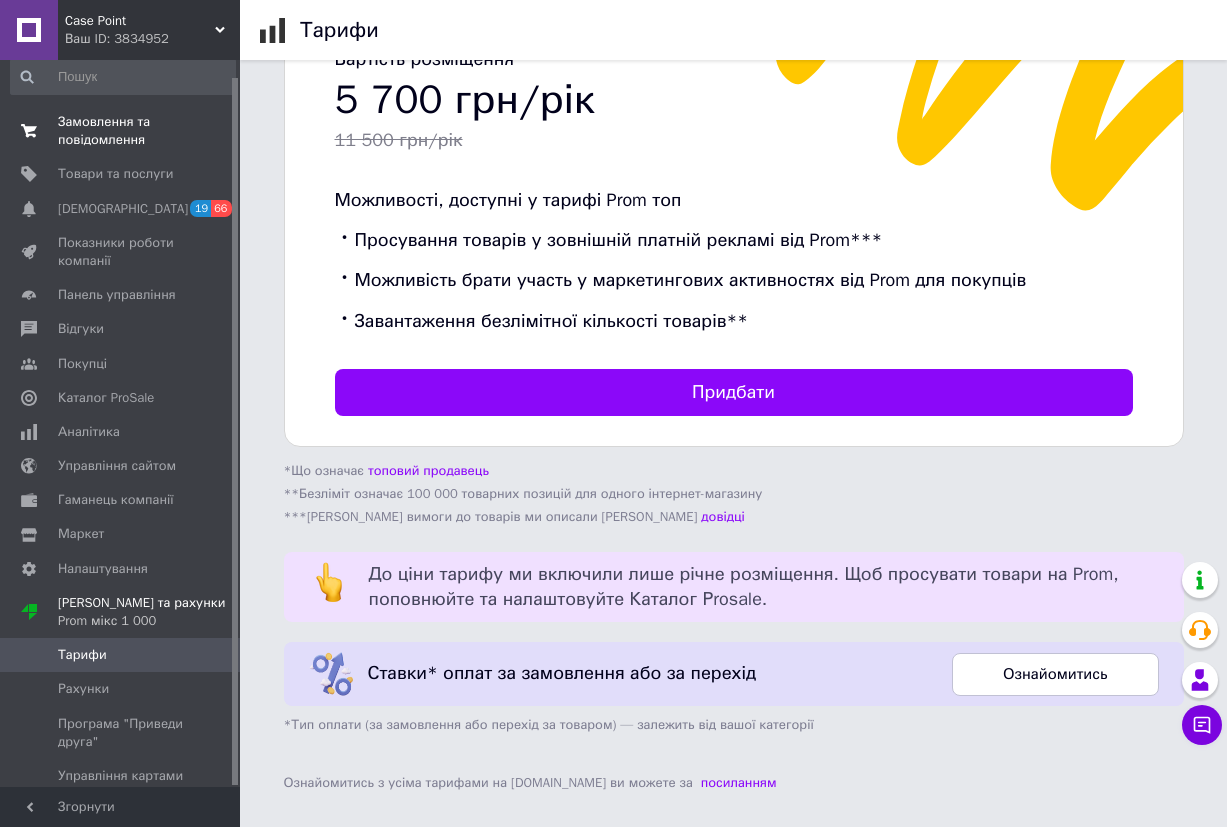 click on "Замовлення та повідомлення" at bounding box center [121, 131] 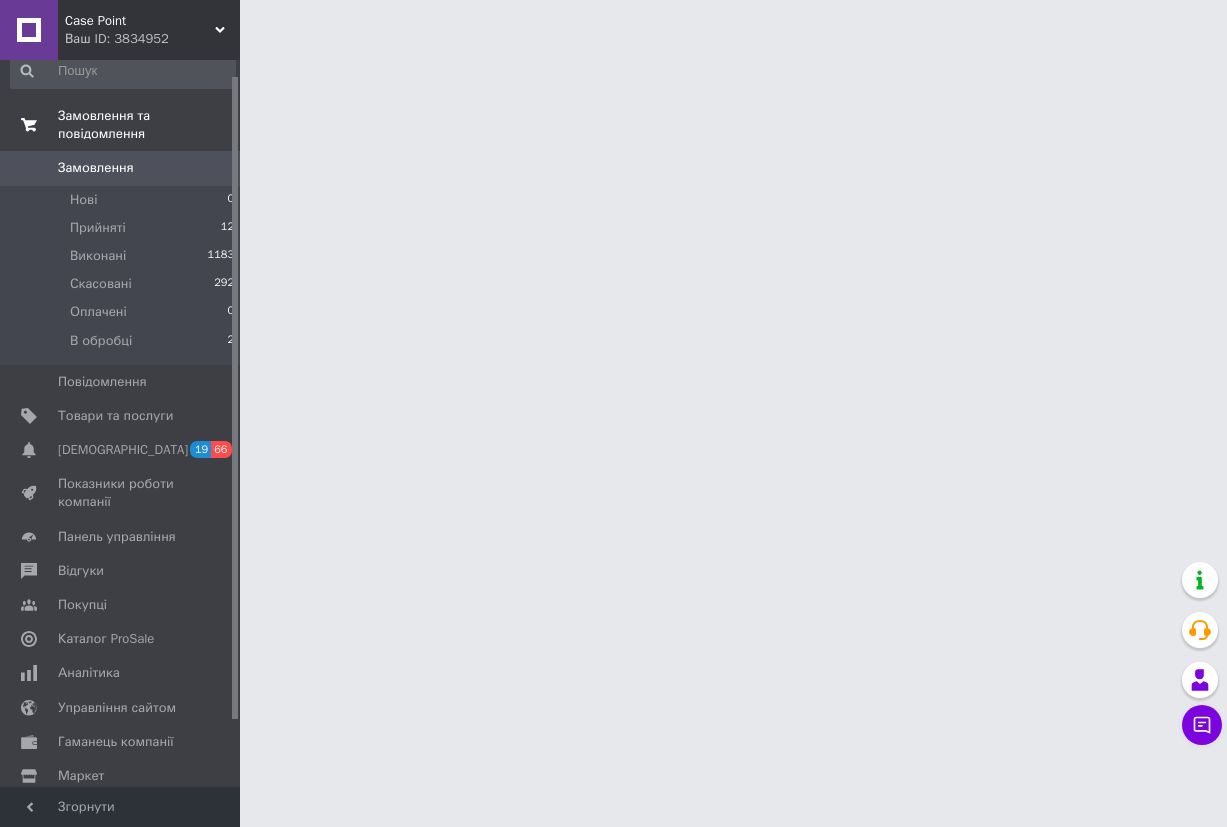 scroll, scrollTop: 0, scrollLeft: 0, axis: both 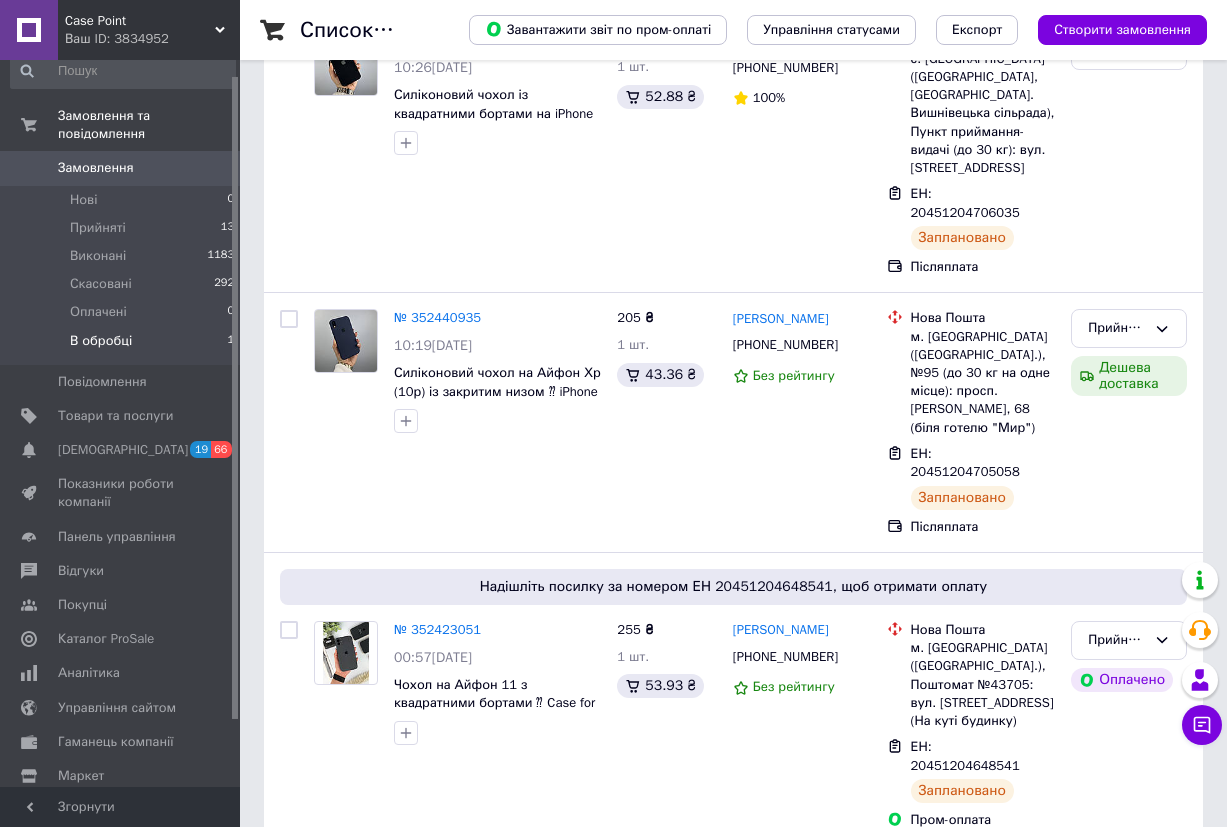 click on "В обробці 1" at bounding box center (123, 346) 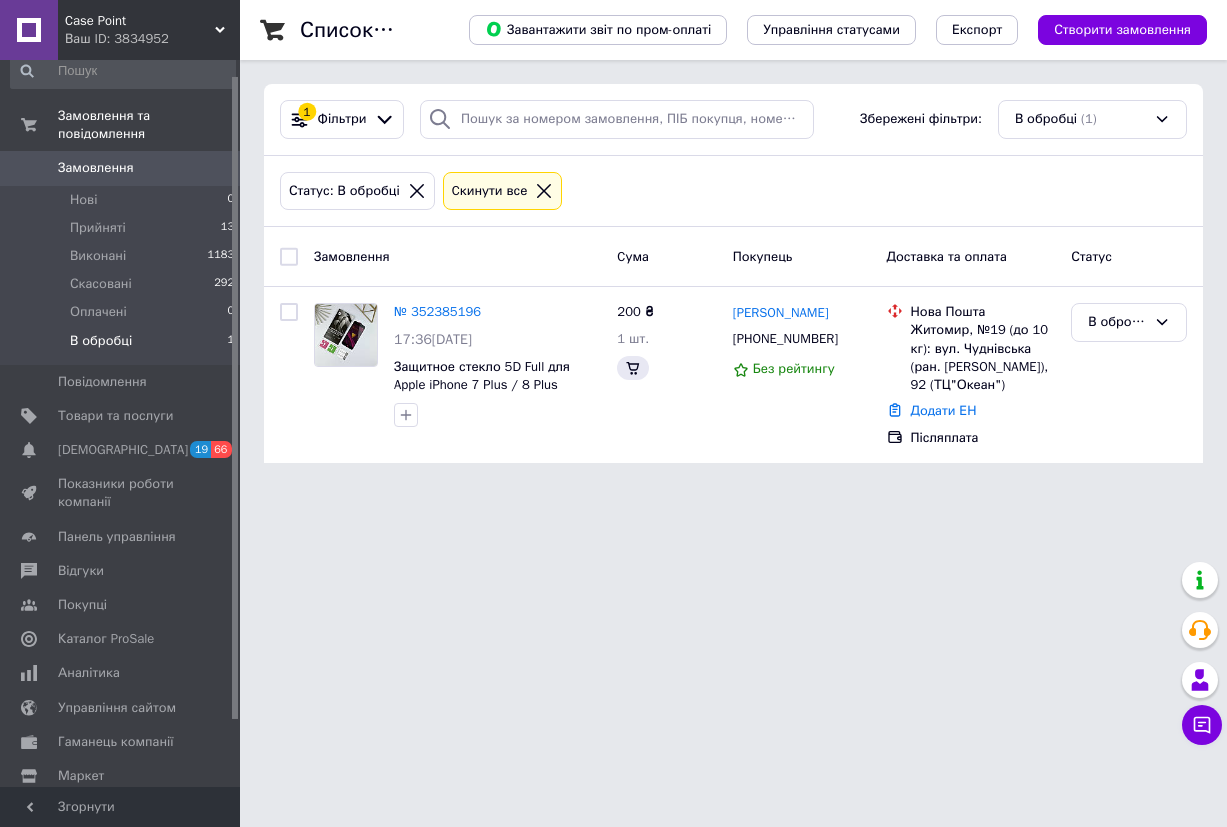 scroll, scrollTop: 0, scrollLeft: 0, axis: both 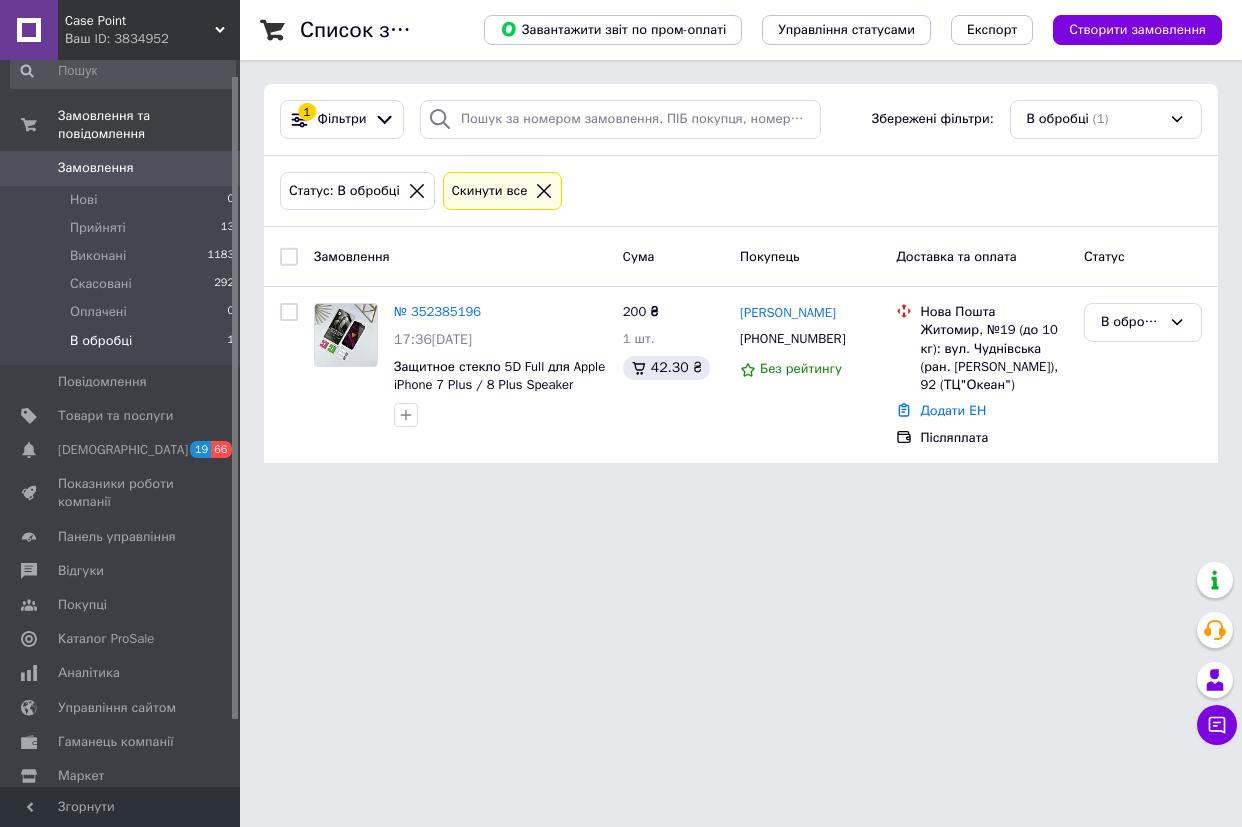 drag, startPoint x: 846, startPoint y: 343, endPoint x: 913, endPoint y: 275, distance: 95.462036 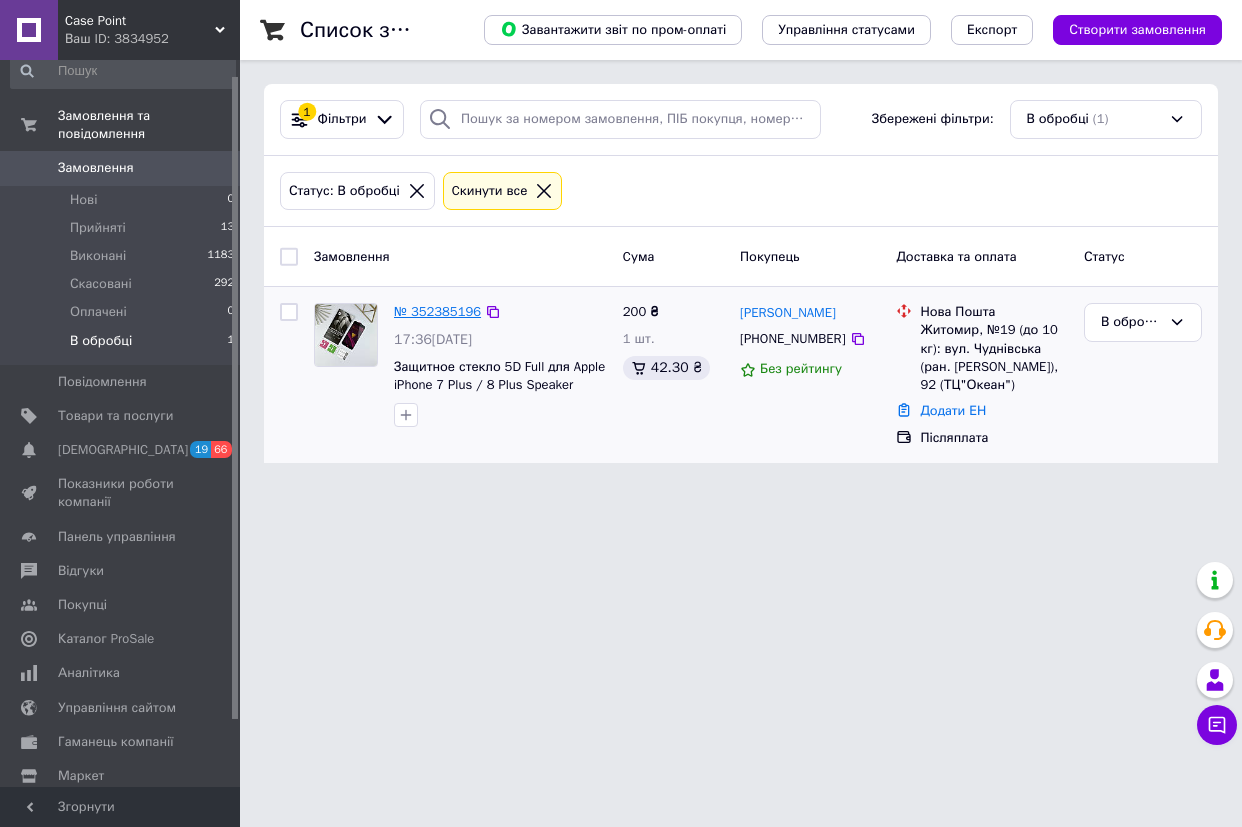 click on "№ 352385196" at bounding box center (437, 311) 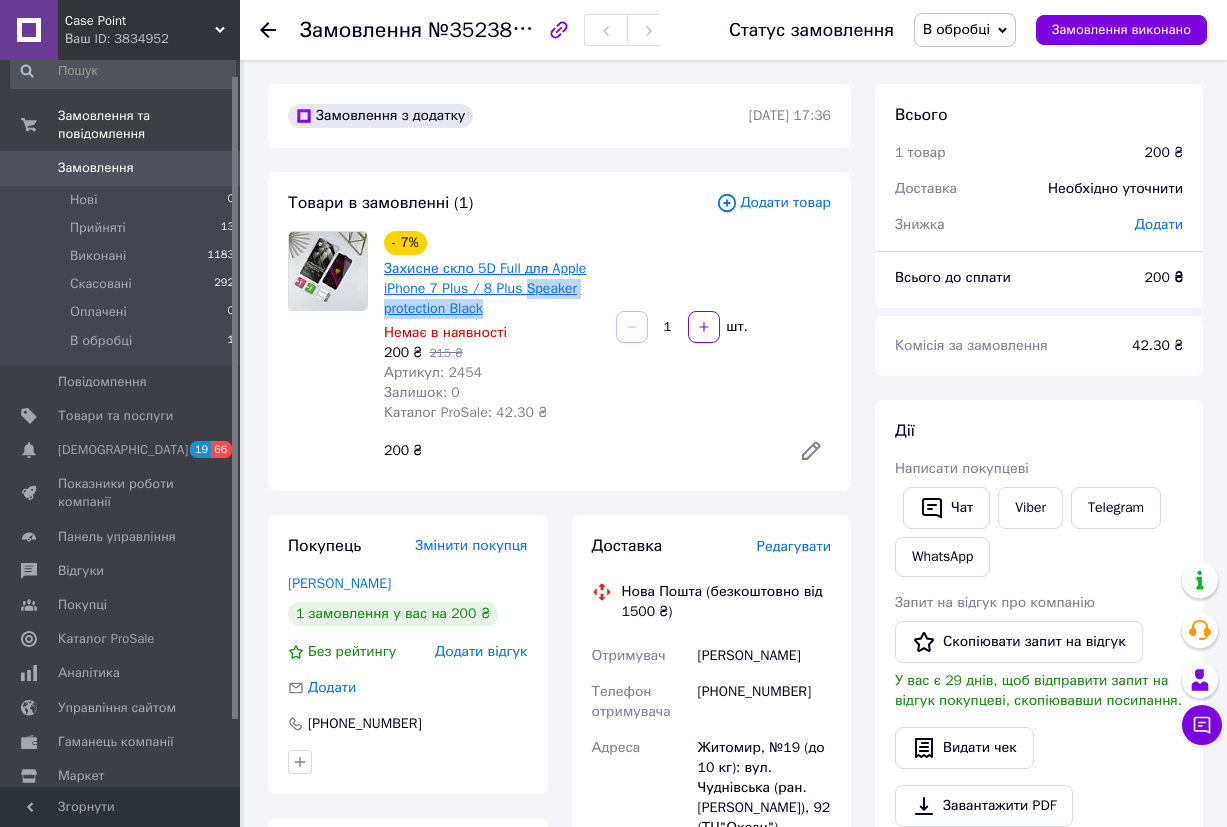 drag, startPoint x: 511, startPoint y: 314, endPoint x: 523, endPoint y: 289, distance: 27.730848 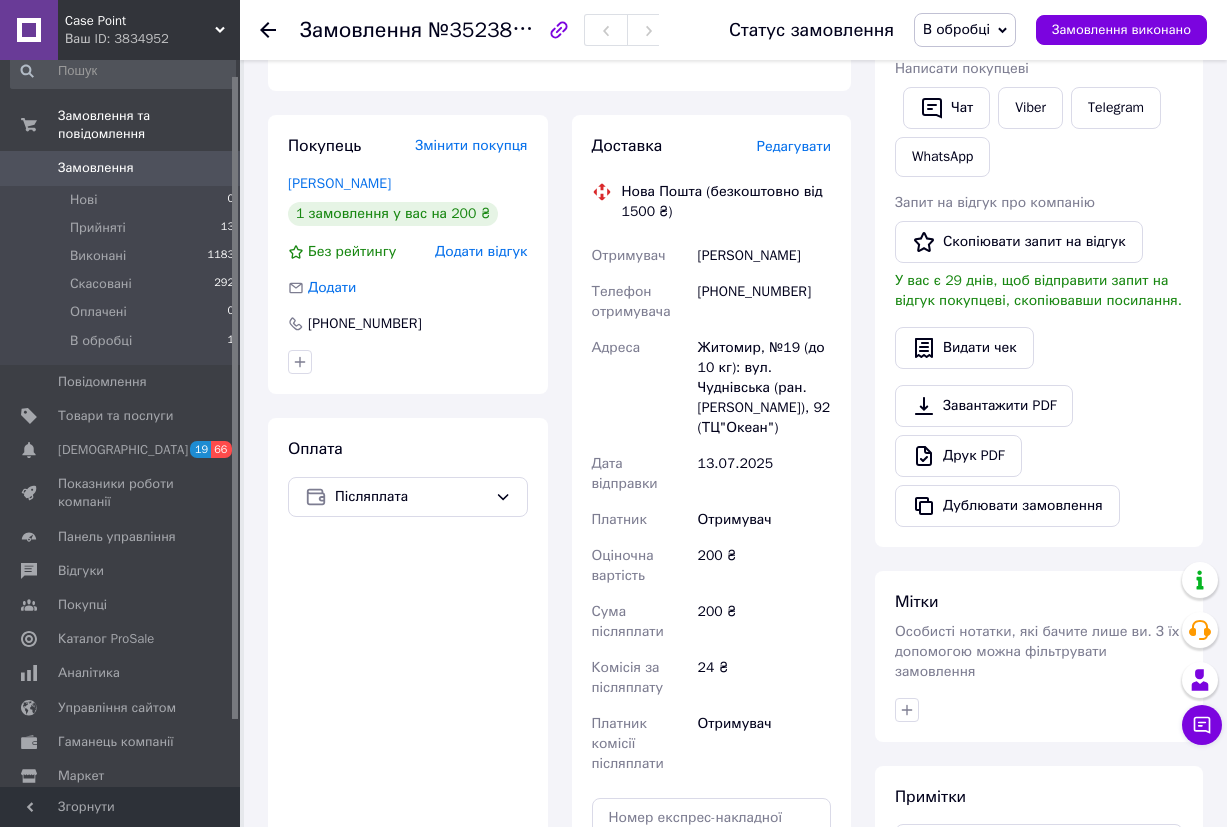 scroll, scrollTop: 600, scrollLeft: 0, axis: vertical 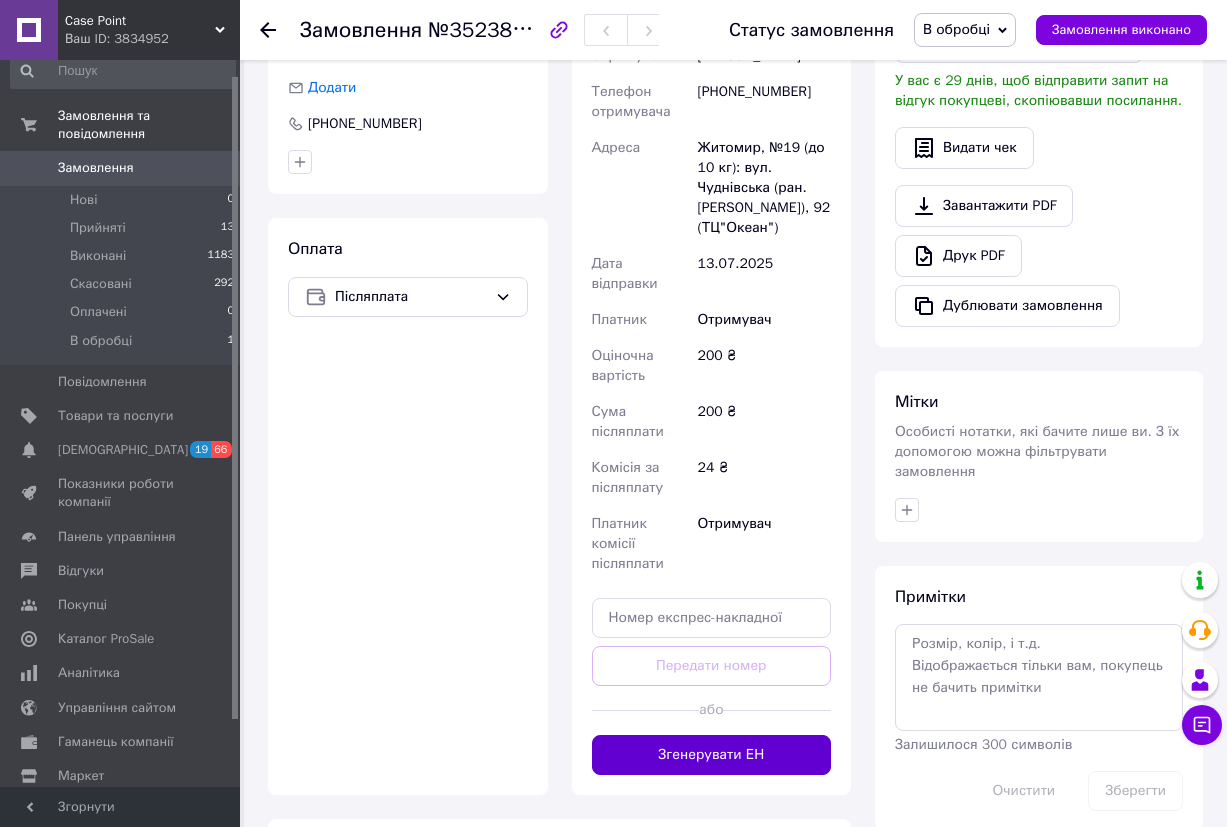 click on "Згенерувати ЕН" at bounding box center [712, 755] 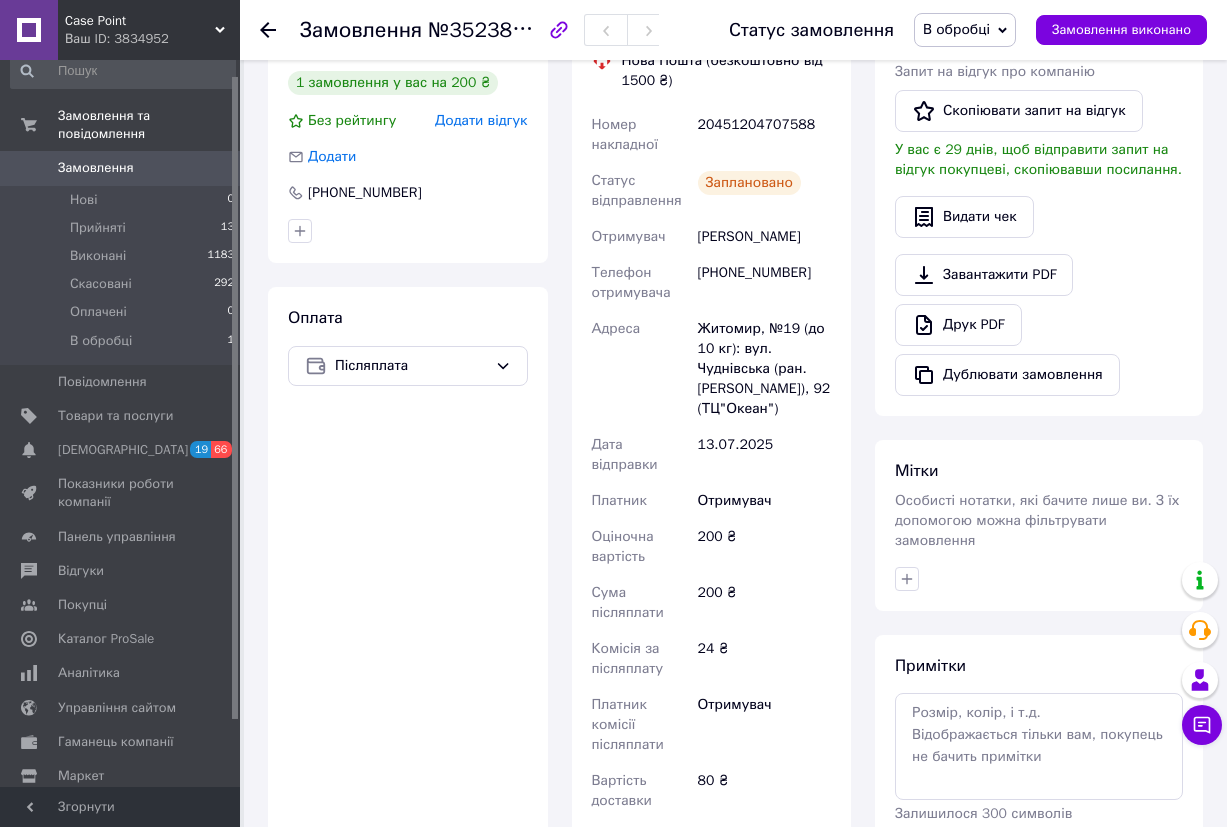 scroll, scrollTop: 500, scrollLeft: 0, axis: vertical 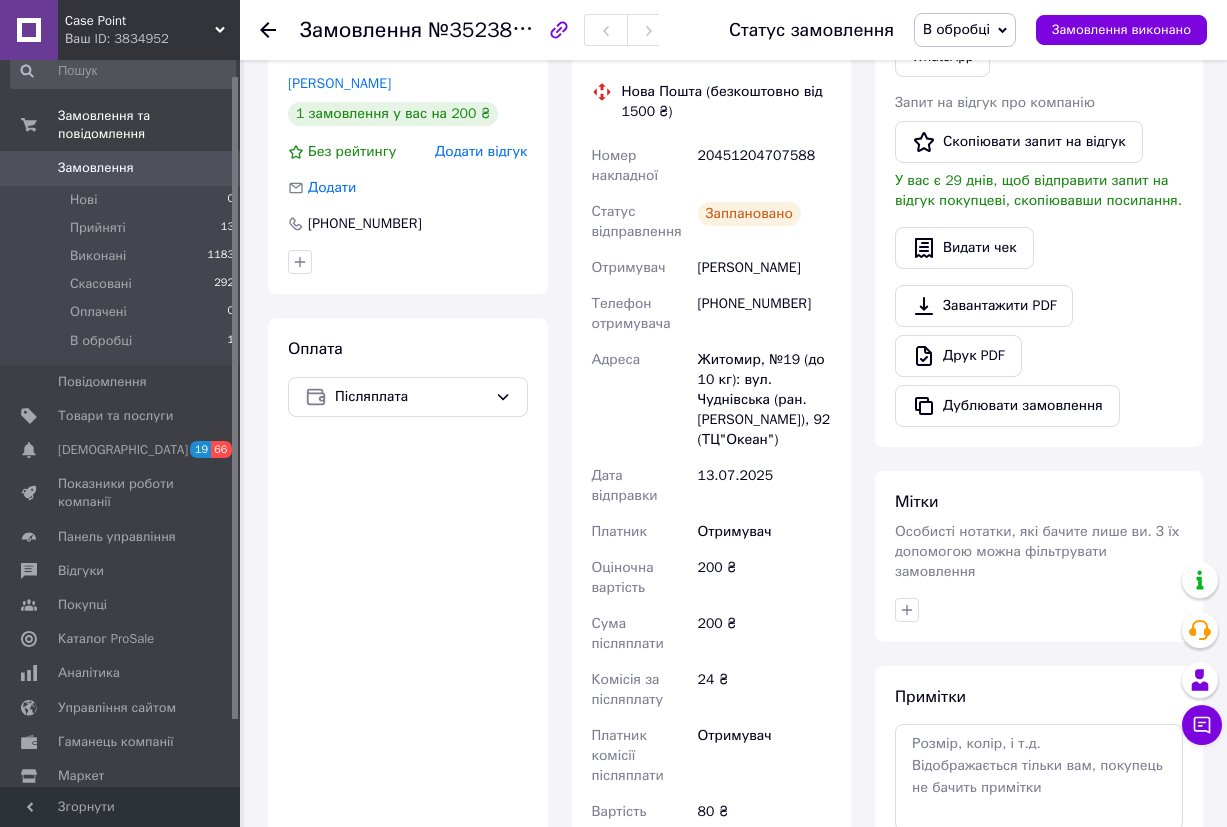 click on "20451204707588" at bounding box center (764, 166) 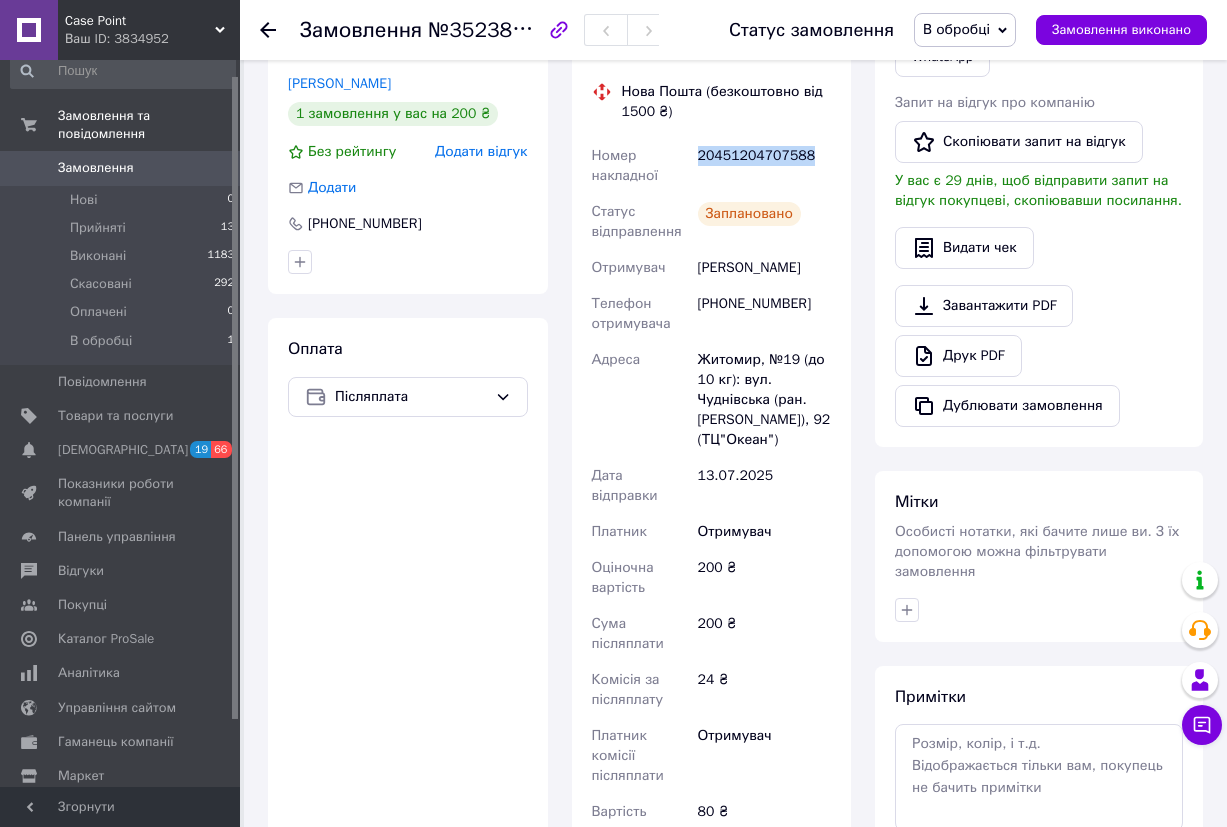 click on "20451204707588" at bounding box center (764, 166) 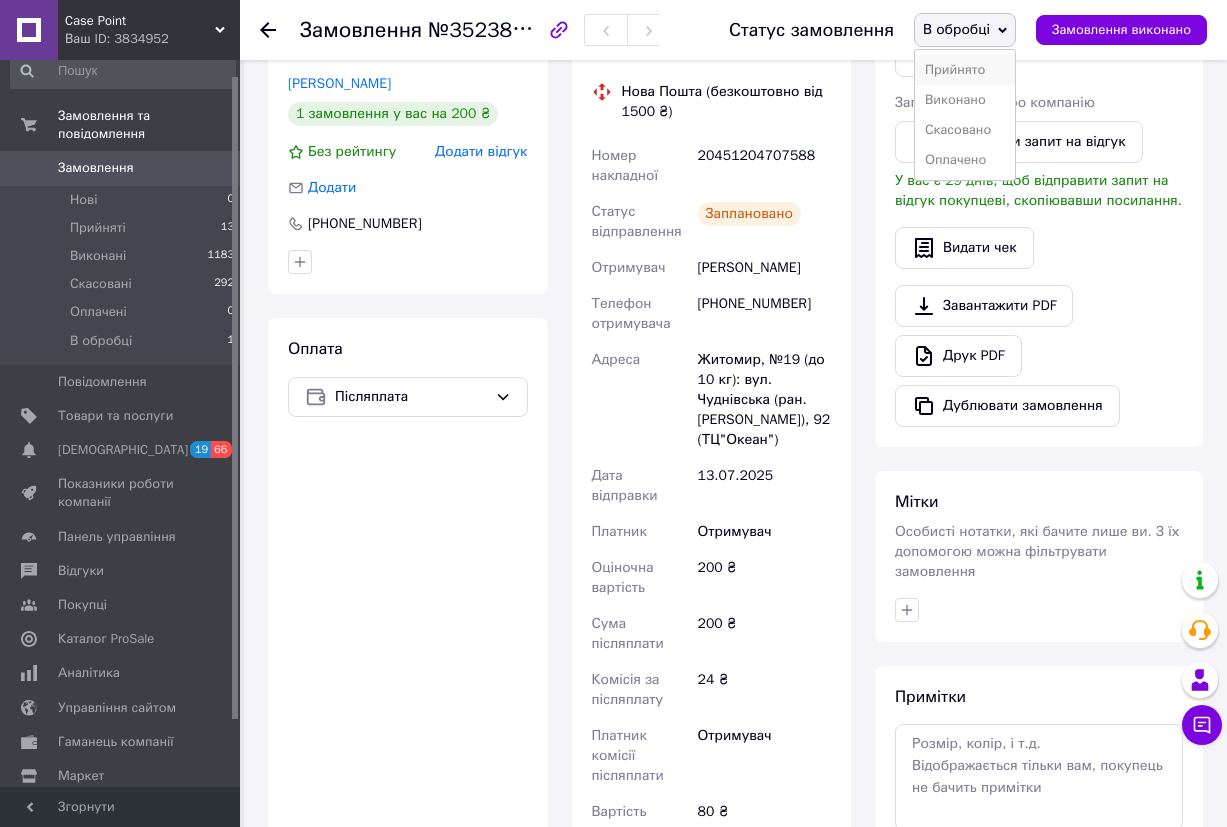 click on "Прийнято" at bounding box center [965, 70] 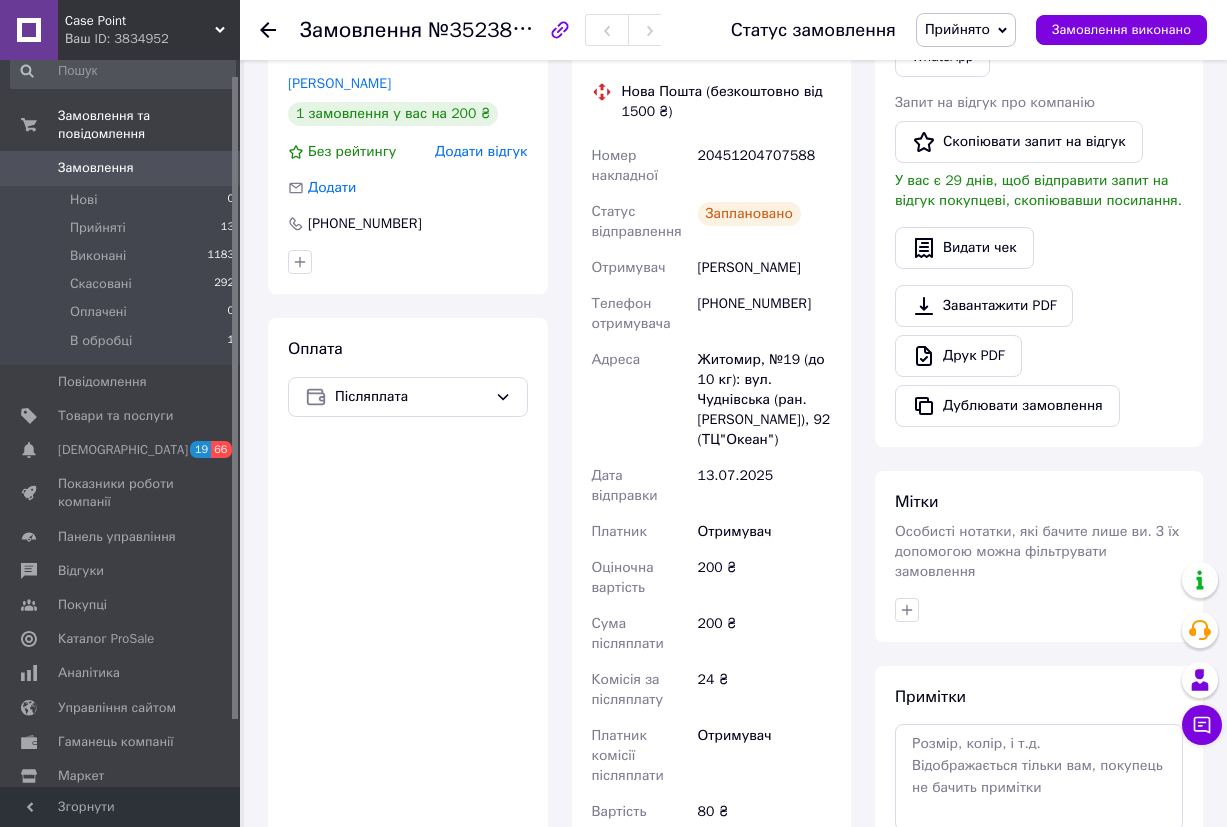 click on "Житомир, №19 (до 10 кг): вул. Чуднівська (ран. [PERSON_NAME]), 92 (ТЦ"Океан")" at bounding box center (764, 400) 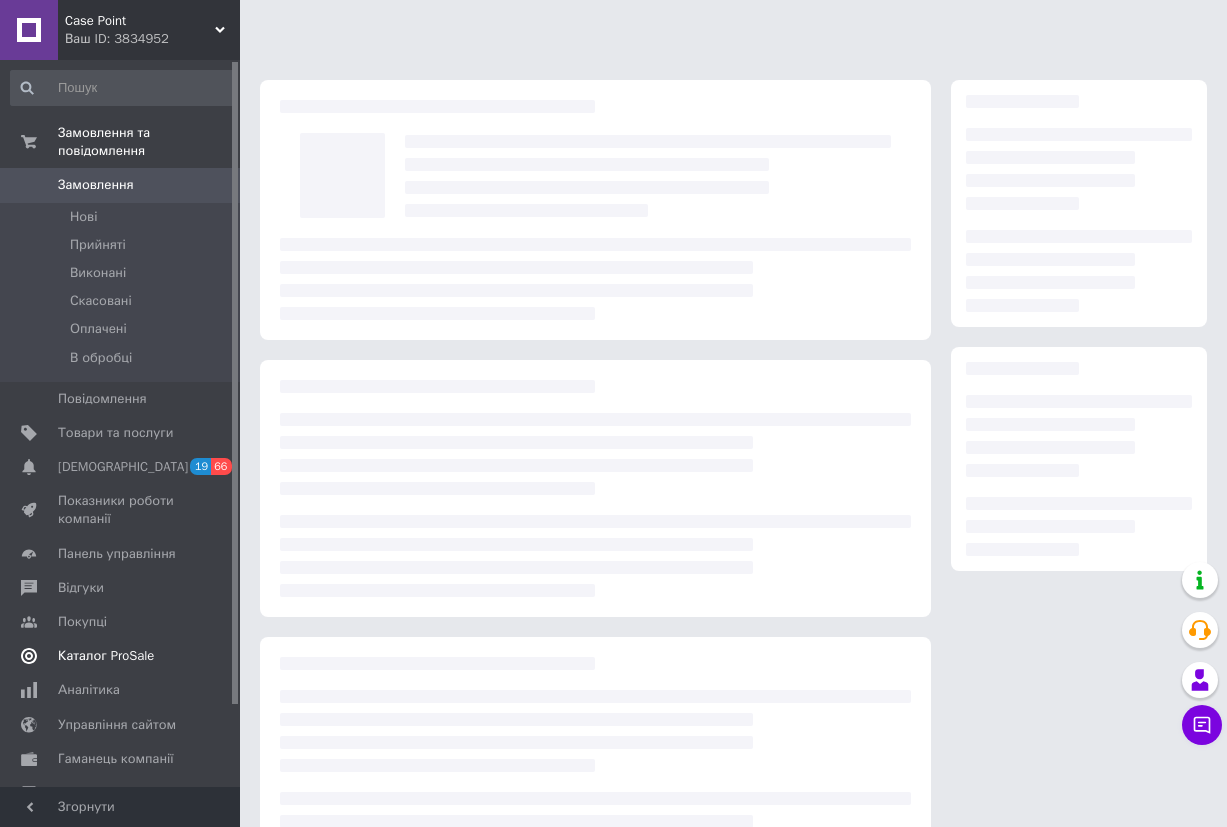 scroll, scrollTop: 0, scrollLeft: 0, axis: both 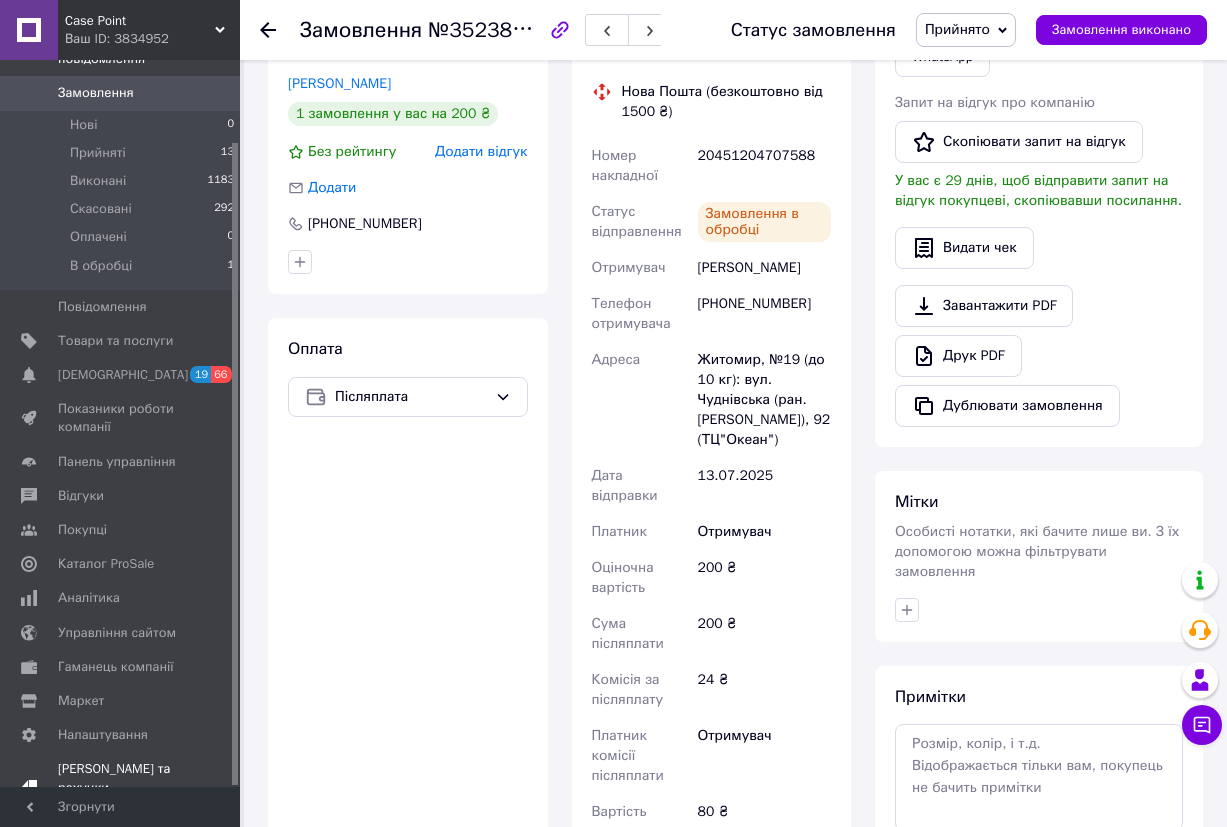 click on "Prom мікс 1 000" at bounding box center [121, 806] 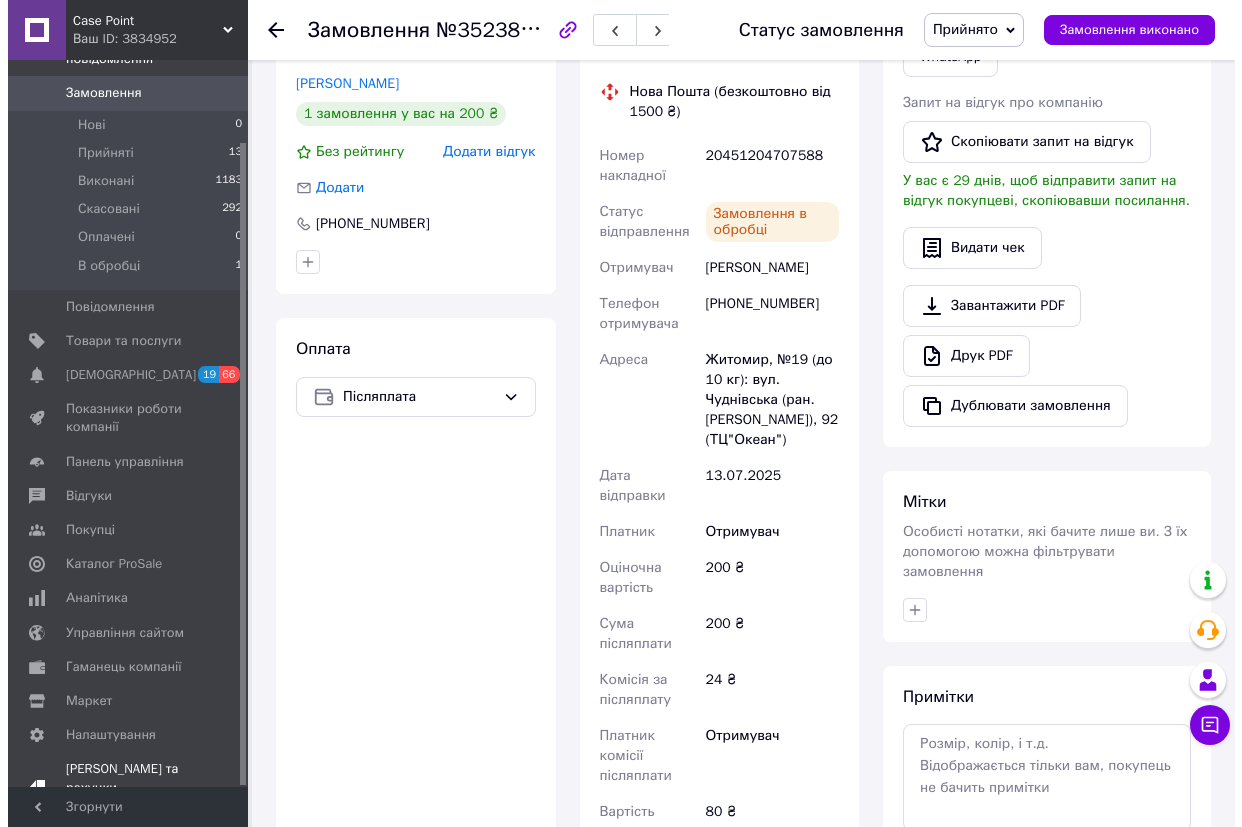 scroll, scrollTop: 0, scrollLeft: 0, axis: both 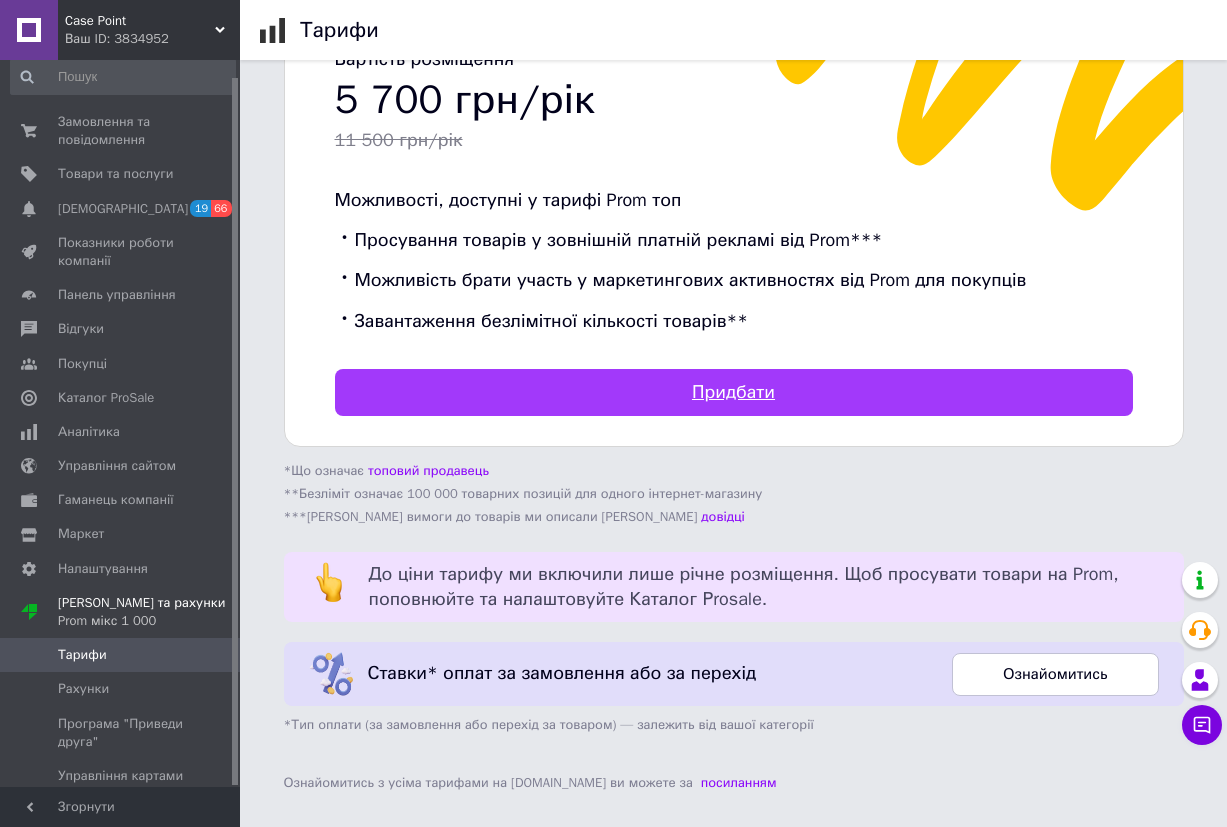 click on "Придбати" at bounding box center [734, 392] 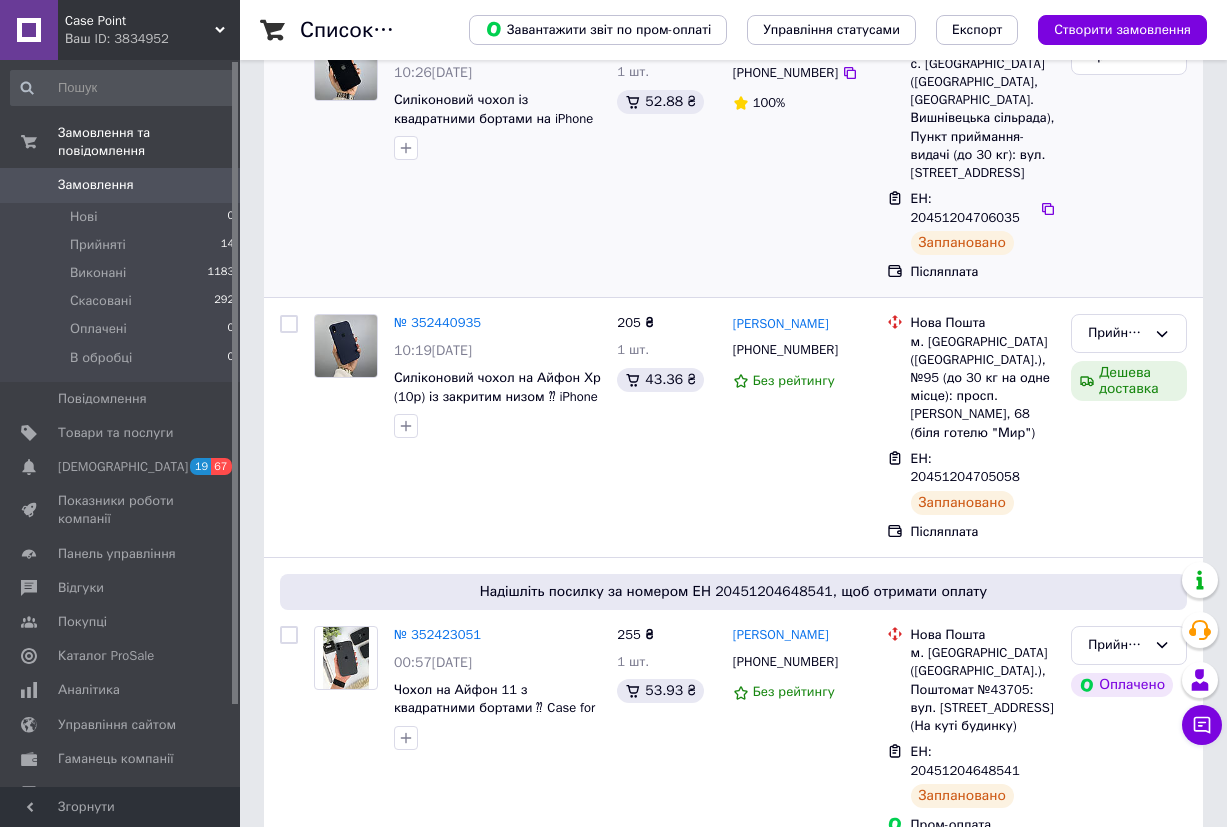 scroll, scrollTop: 0, scrollLeft: 0, axis: both 